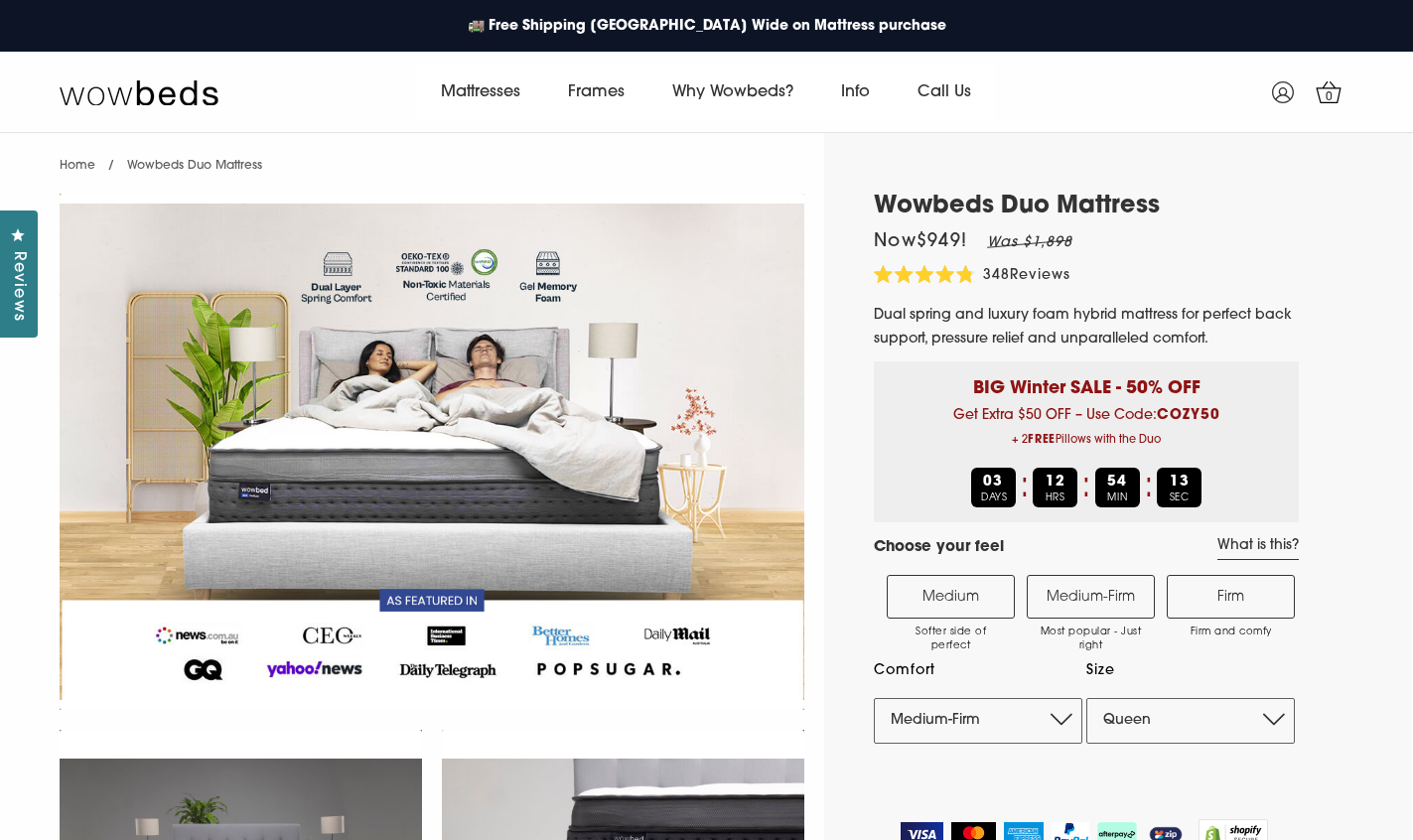 select on "Queen" 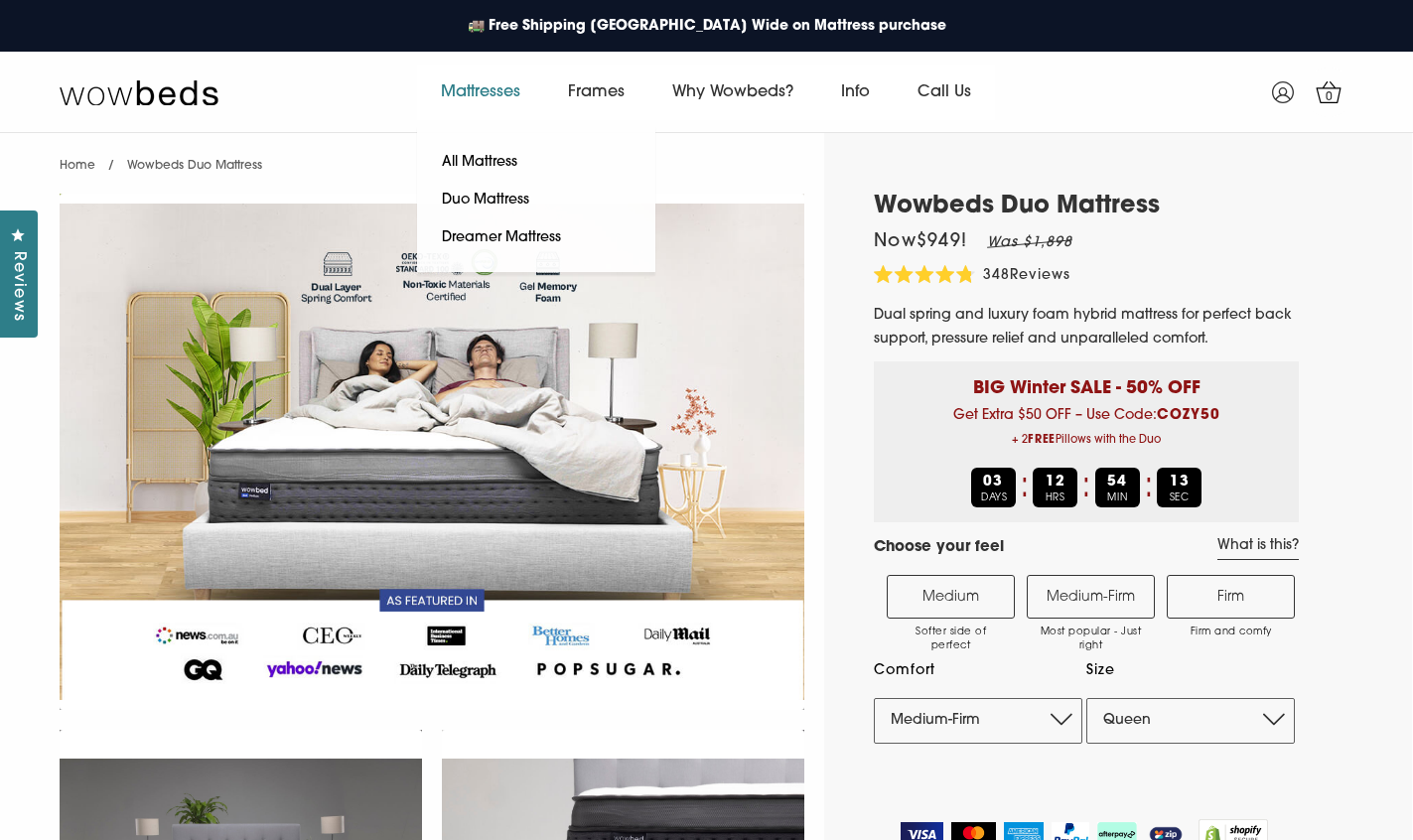scroll, scrollTop: 0, scrollLeft: 0, axis: both 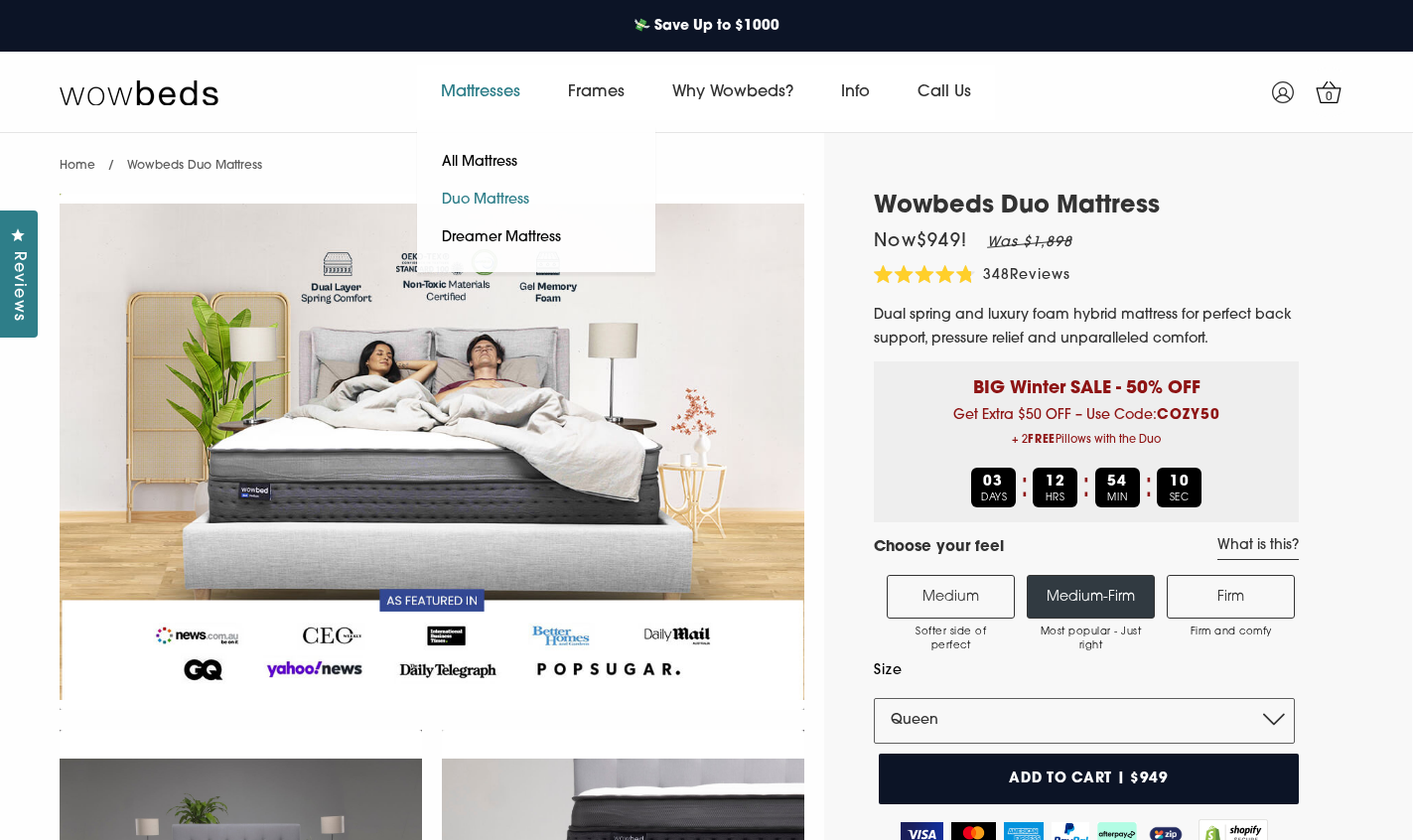 click on "Duo Mattress" at bounding box center [486, 201] 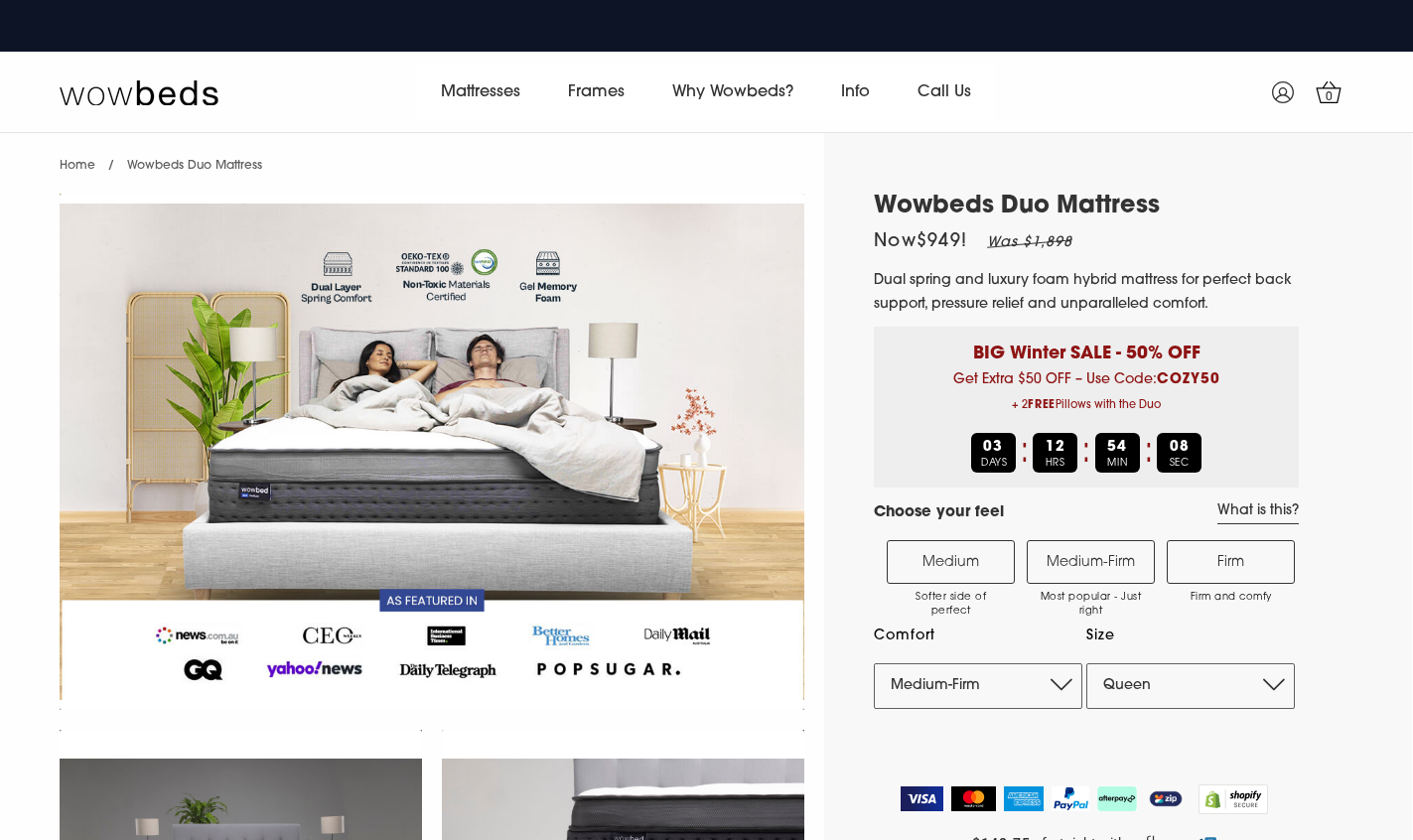 select on "Medium-Firm" 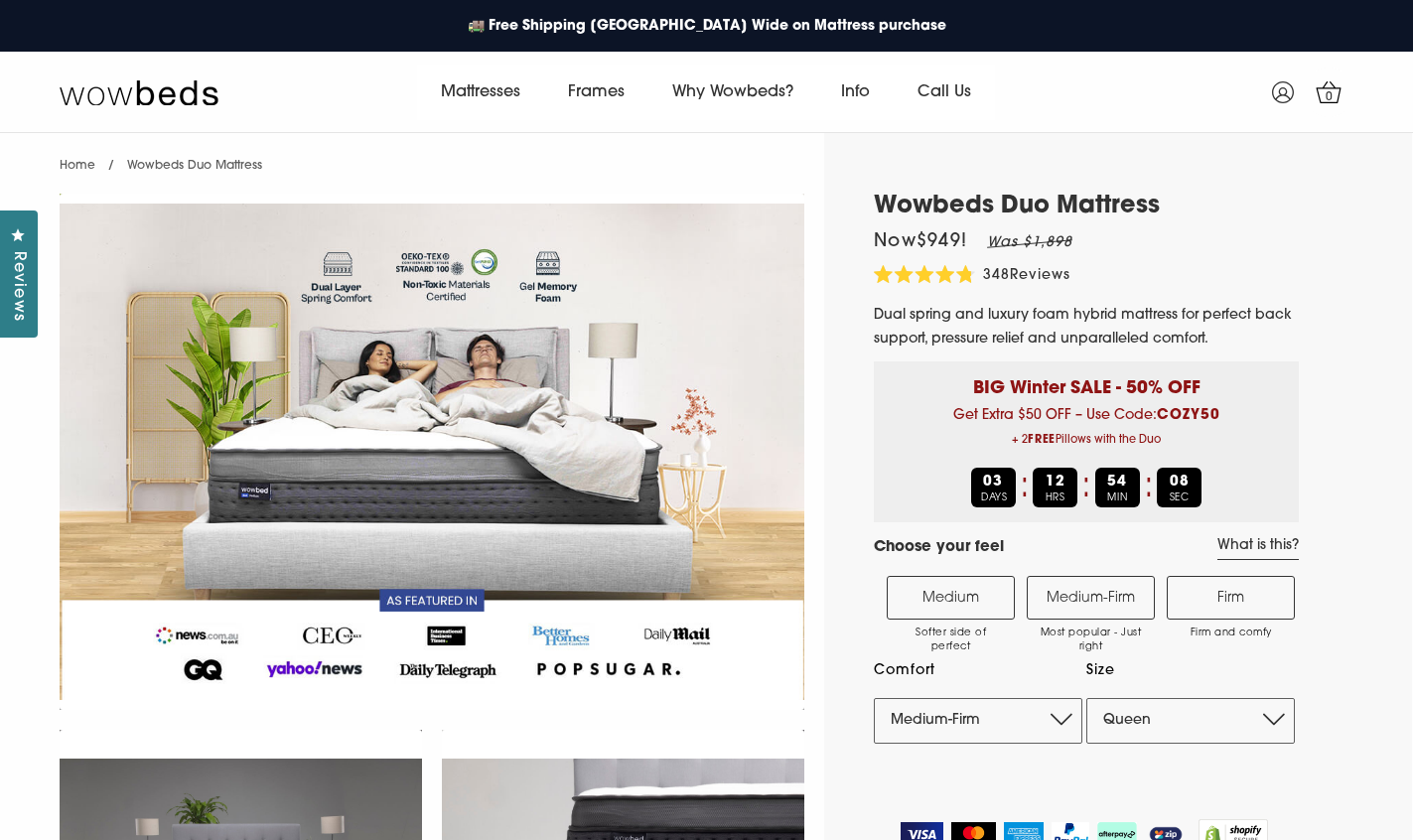 scroll, scrollTop: 0, scrollLeft: 0, axis: both 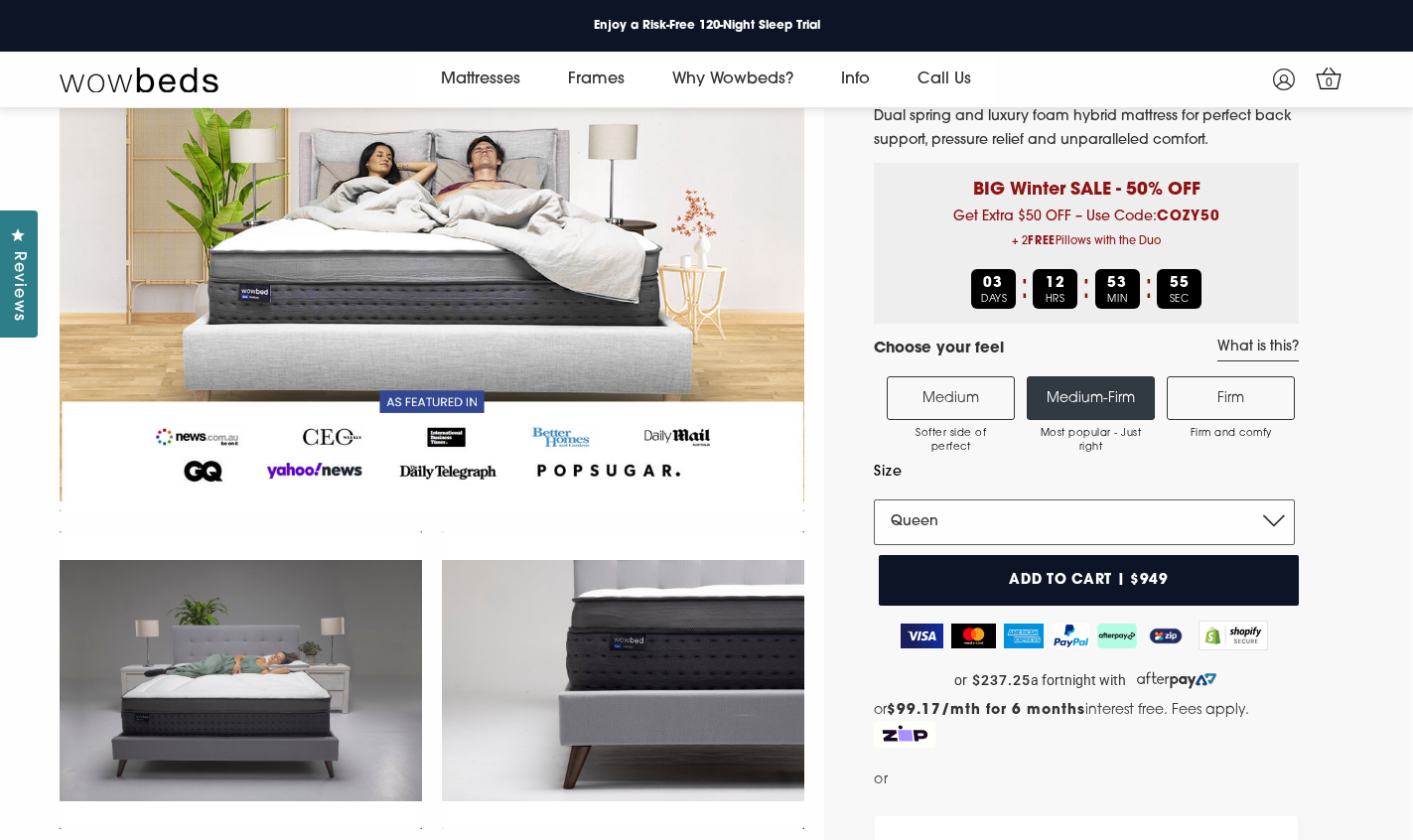 click on "Single King Single Double Queen King" at bounding box center [1084, 522] 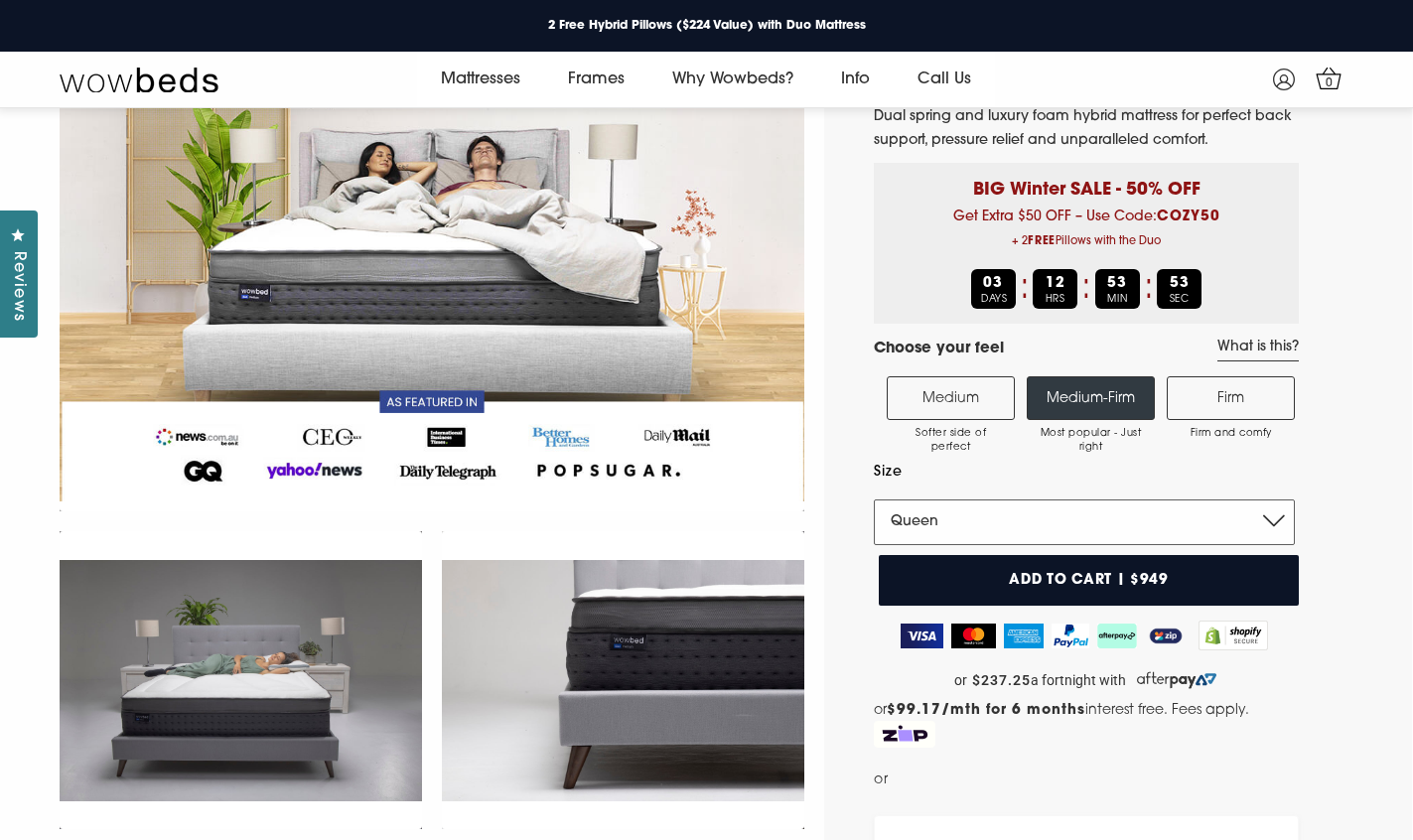 select on "King" 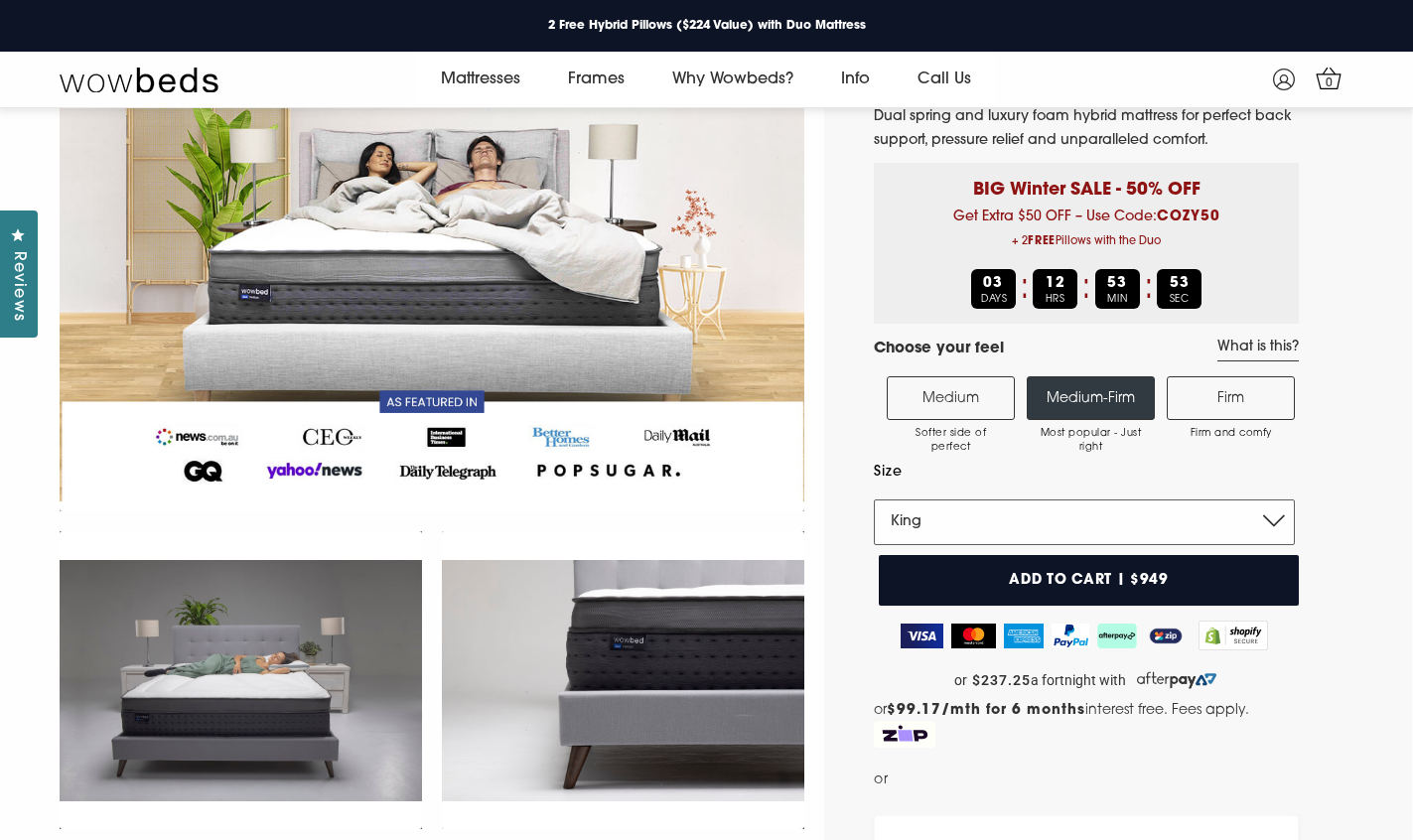 click on "Single King Single Double Queen King" at bounding box center (1084, 522) 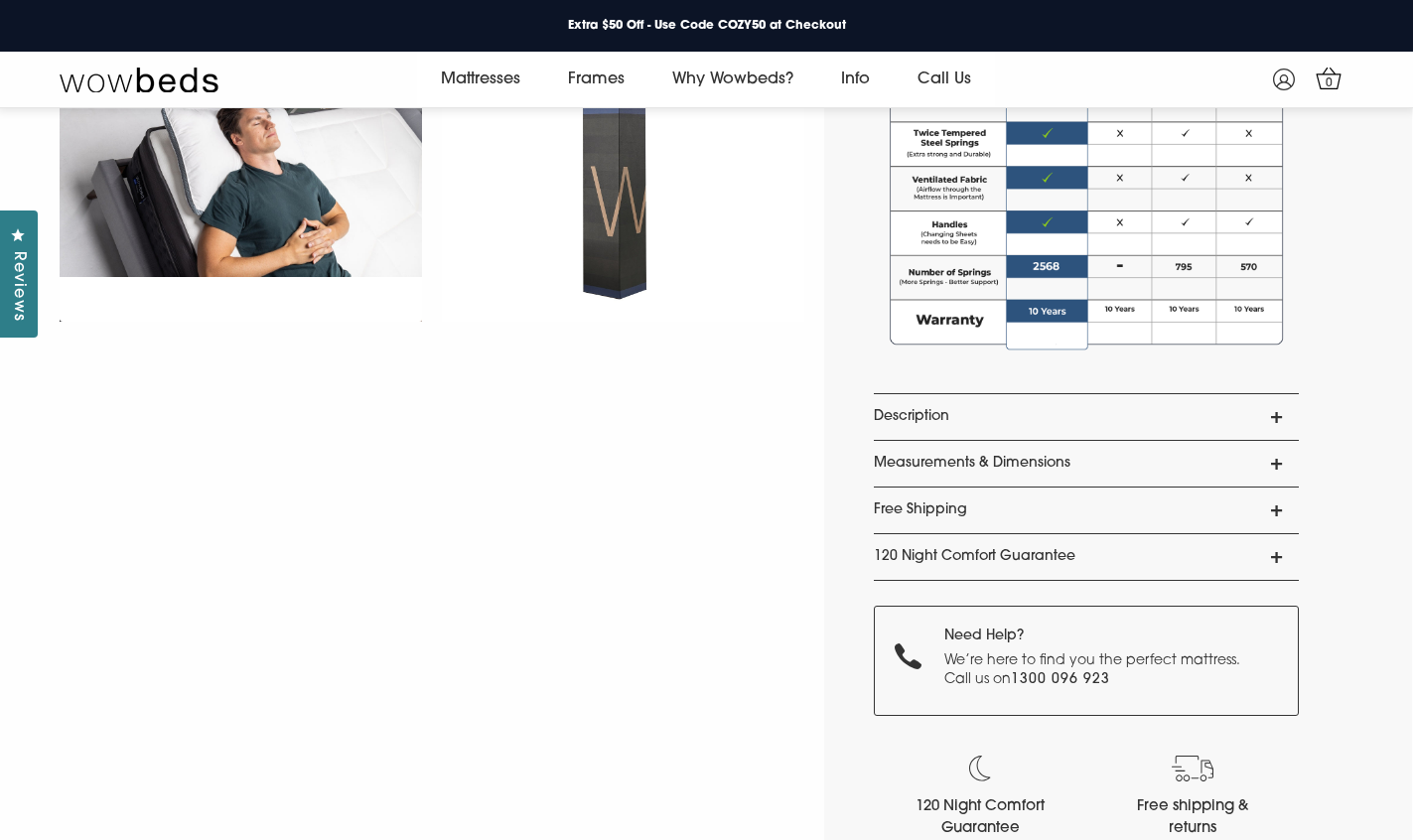 scroll, scrollTop: 1589, scrollLeft: 0, axis: vertical 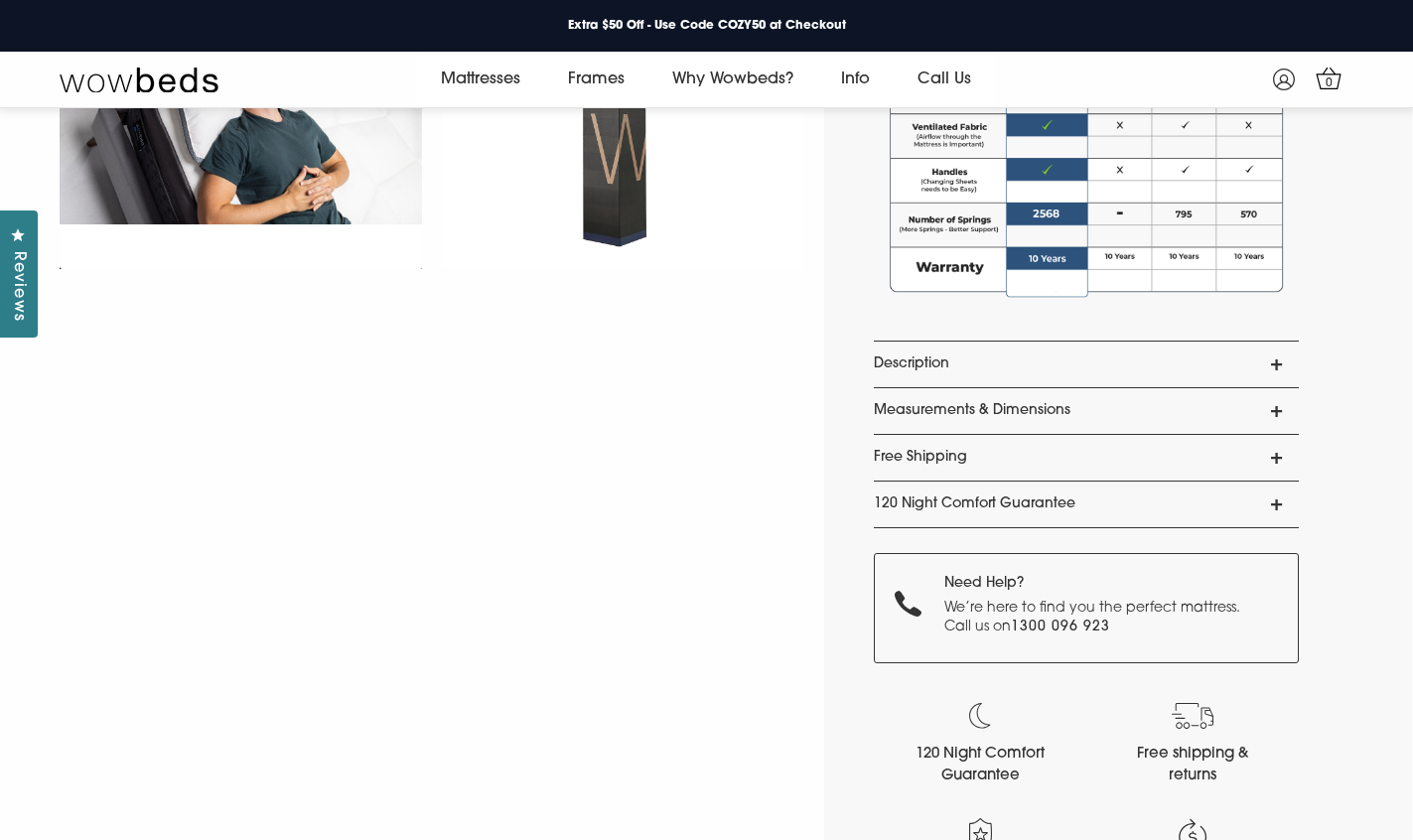 click on "Measurements & Dimensions" at bounding box center [1086, 411] 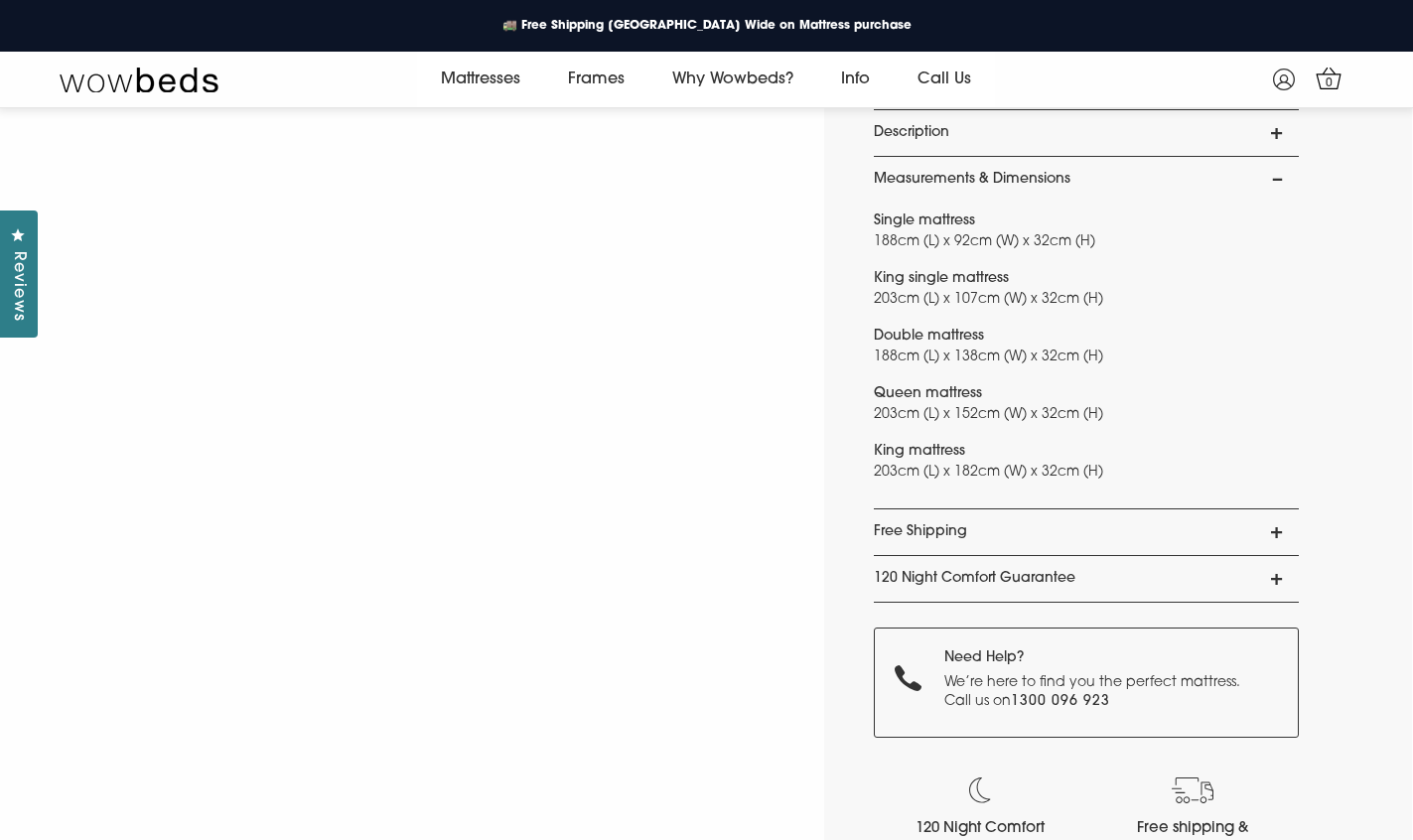 scroll, scrollTop: 1787, scrollLeft: 0, axis: vertical 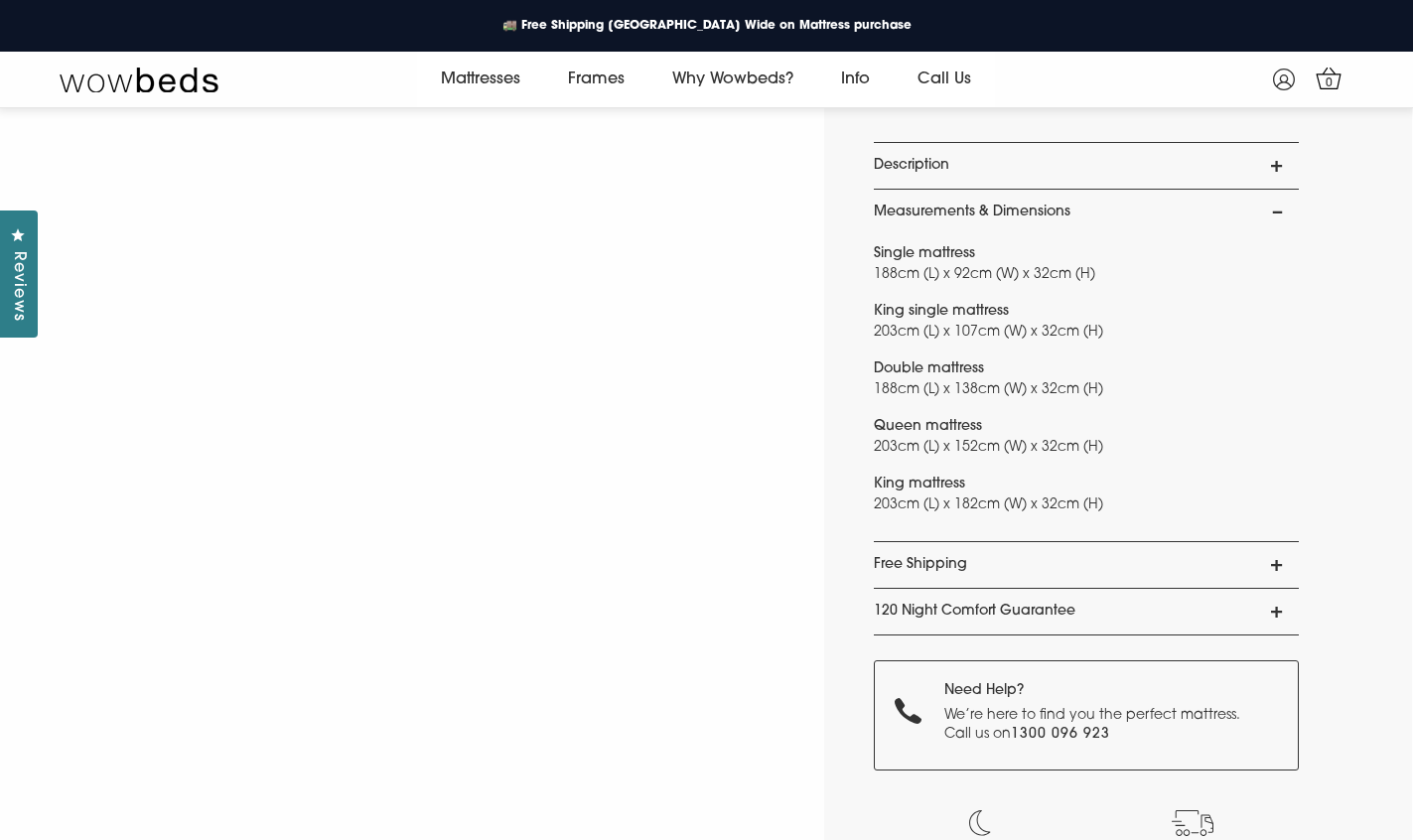 click on "Free Shipping" at bounding box center (1086, 565) 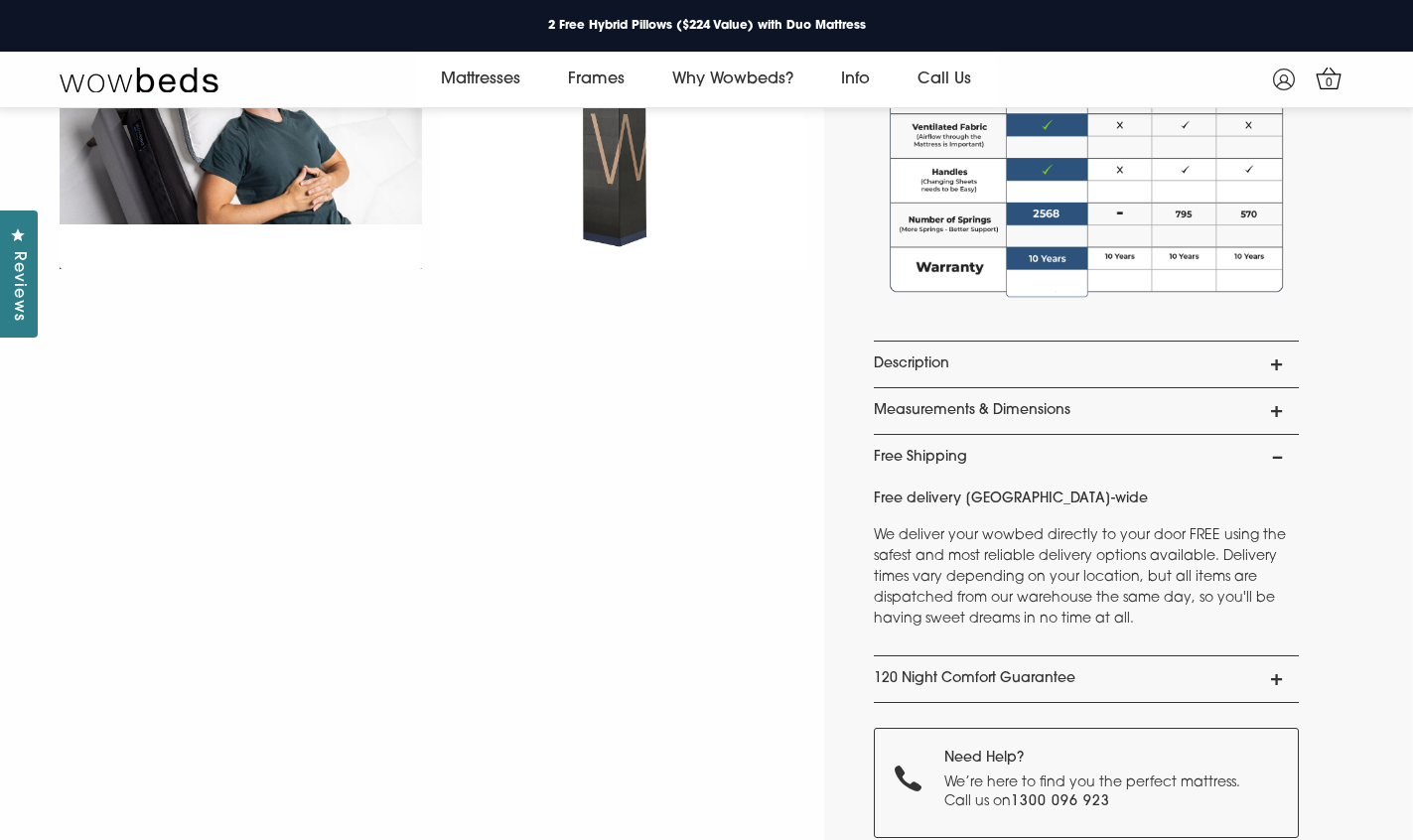 scroll, scrollTop: 1489, scrollLeft: 0, axis: vertical 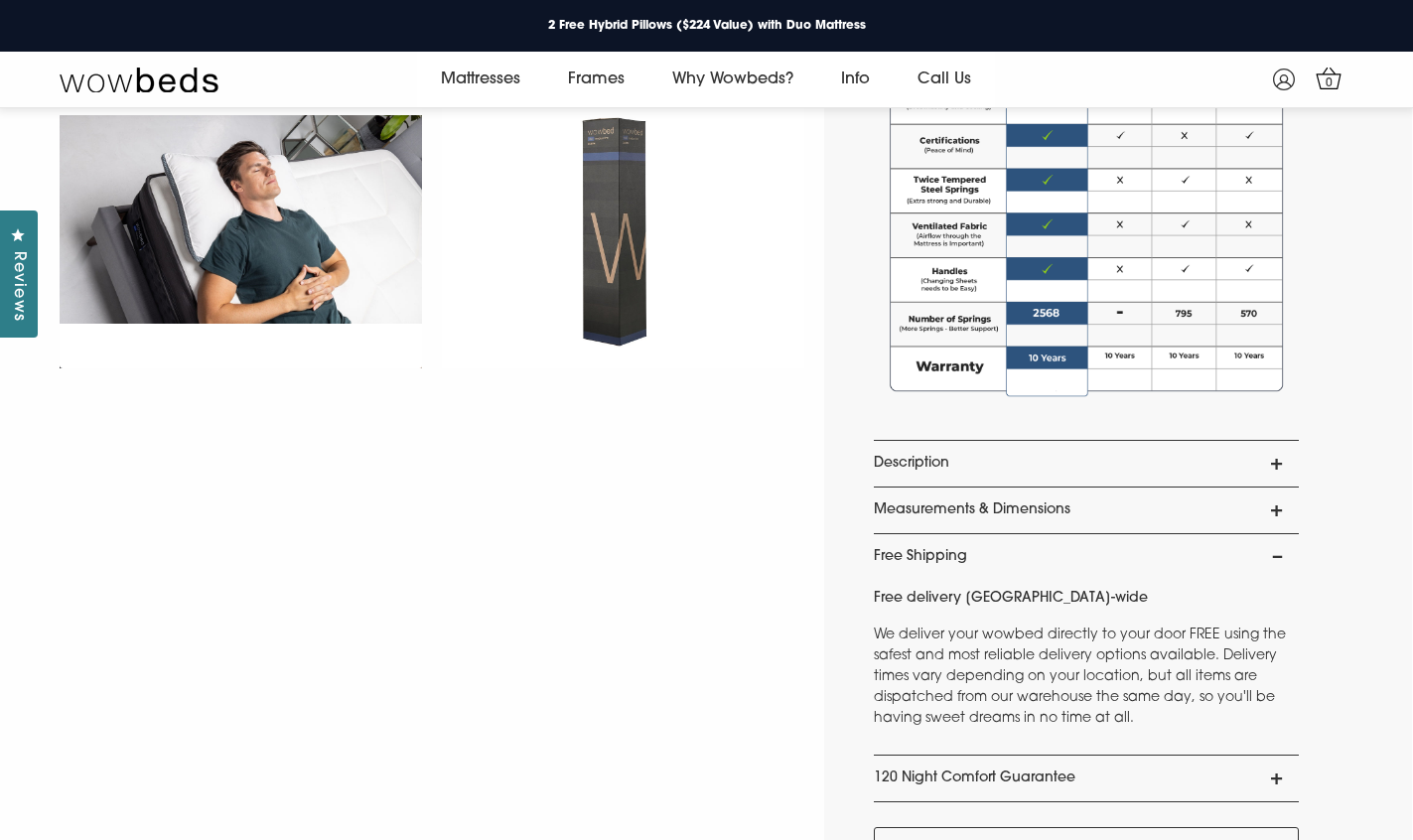 click on "Description" at bounding box center (1086, 464) 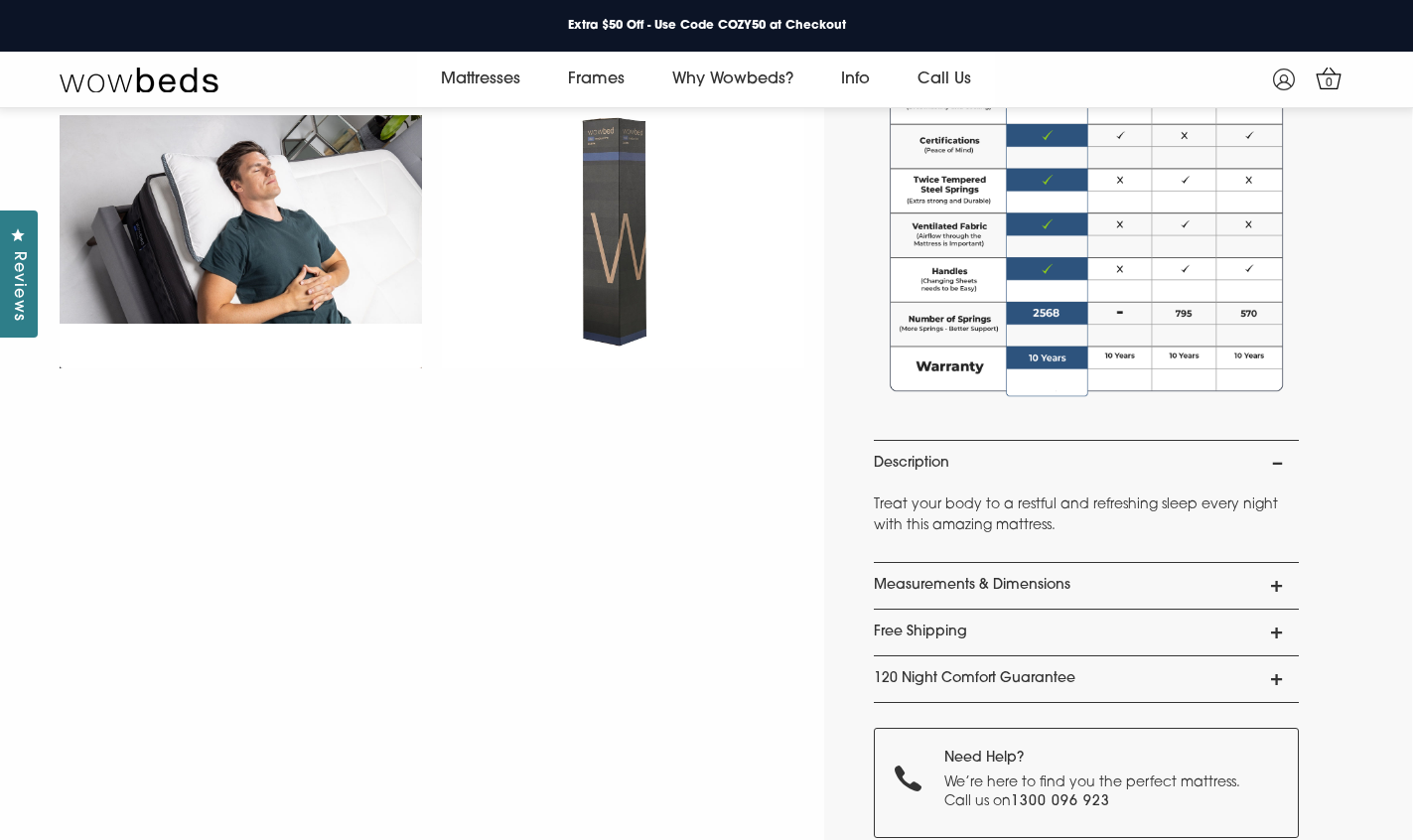 click on "Measurements & Dimensions" at bounding box center (1086, 586) 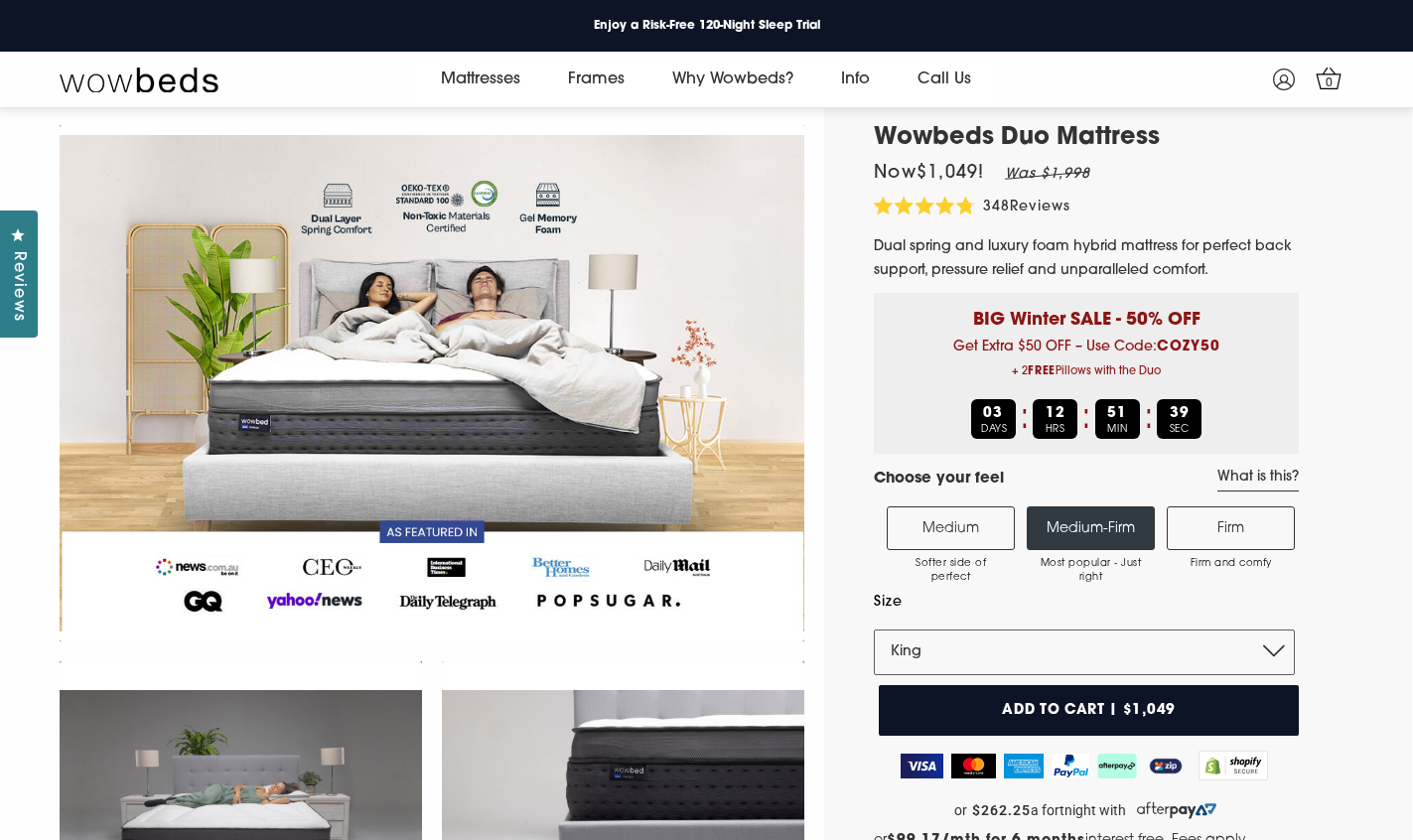 scroll, scrollTop: 0, scrollLeft: 0, axis: both 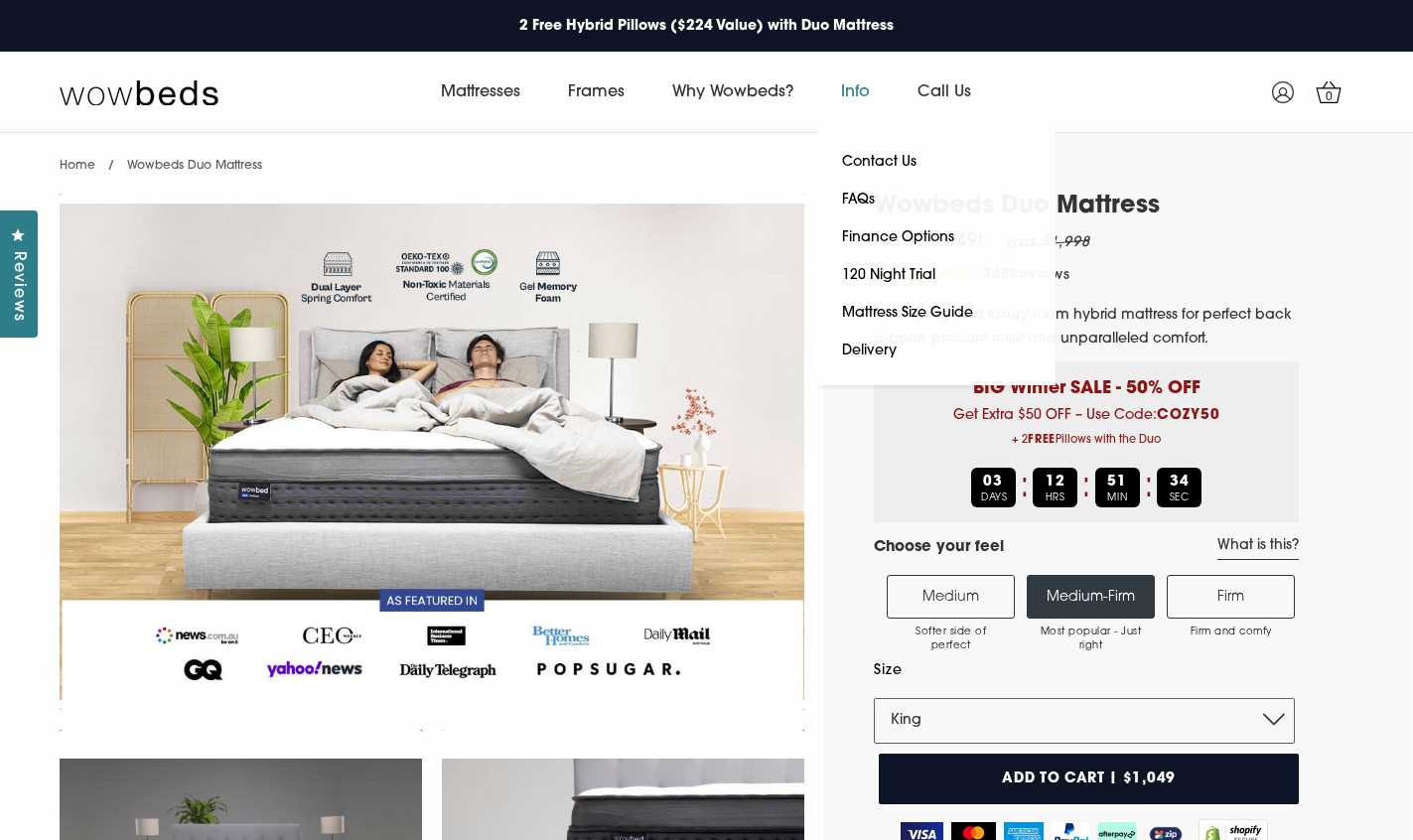 click on "Info" at bounding box center [855, 92] 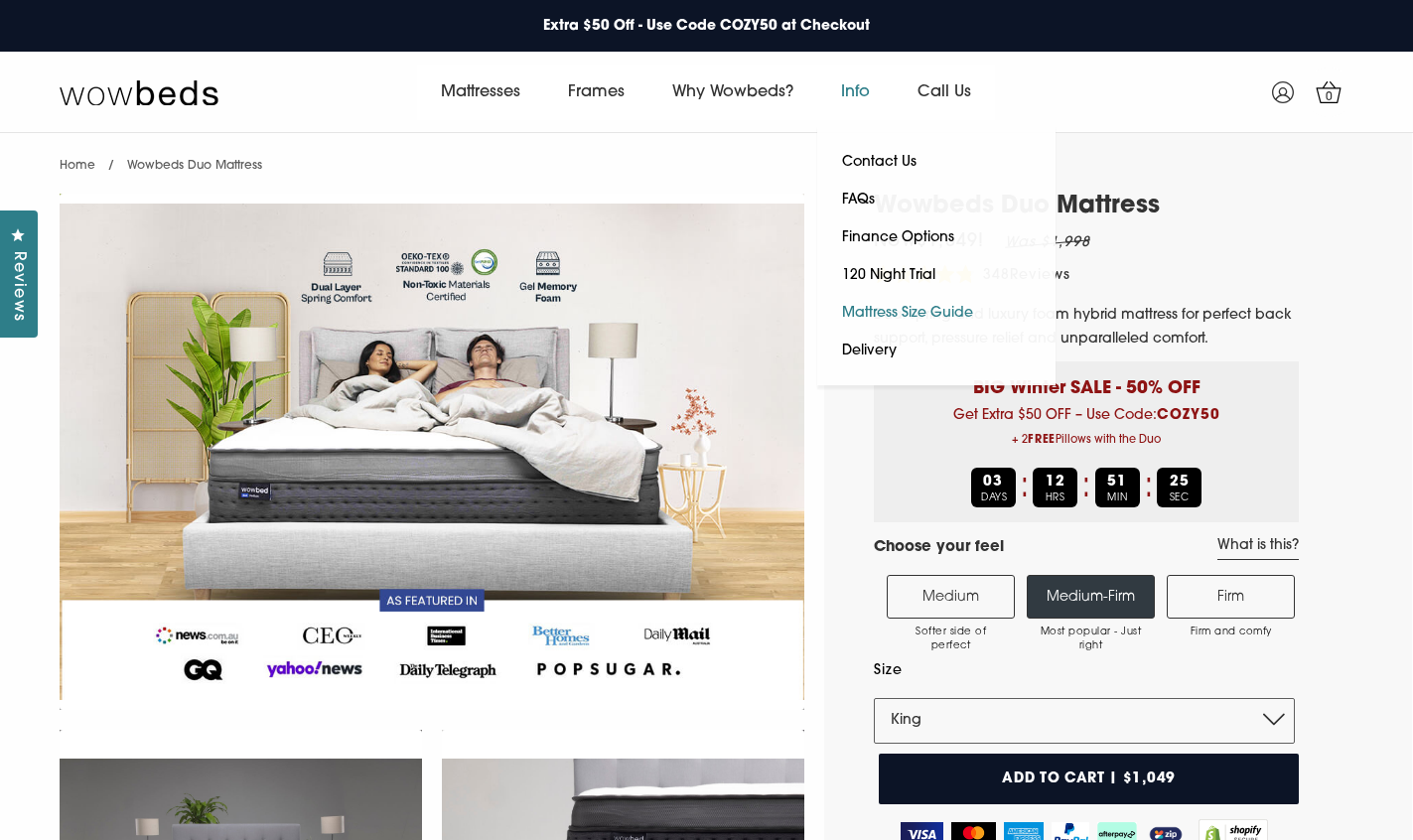 click on "Mattress Size Guide" at bounding box center [908, 314] 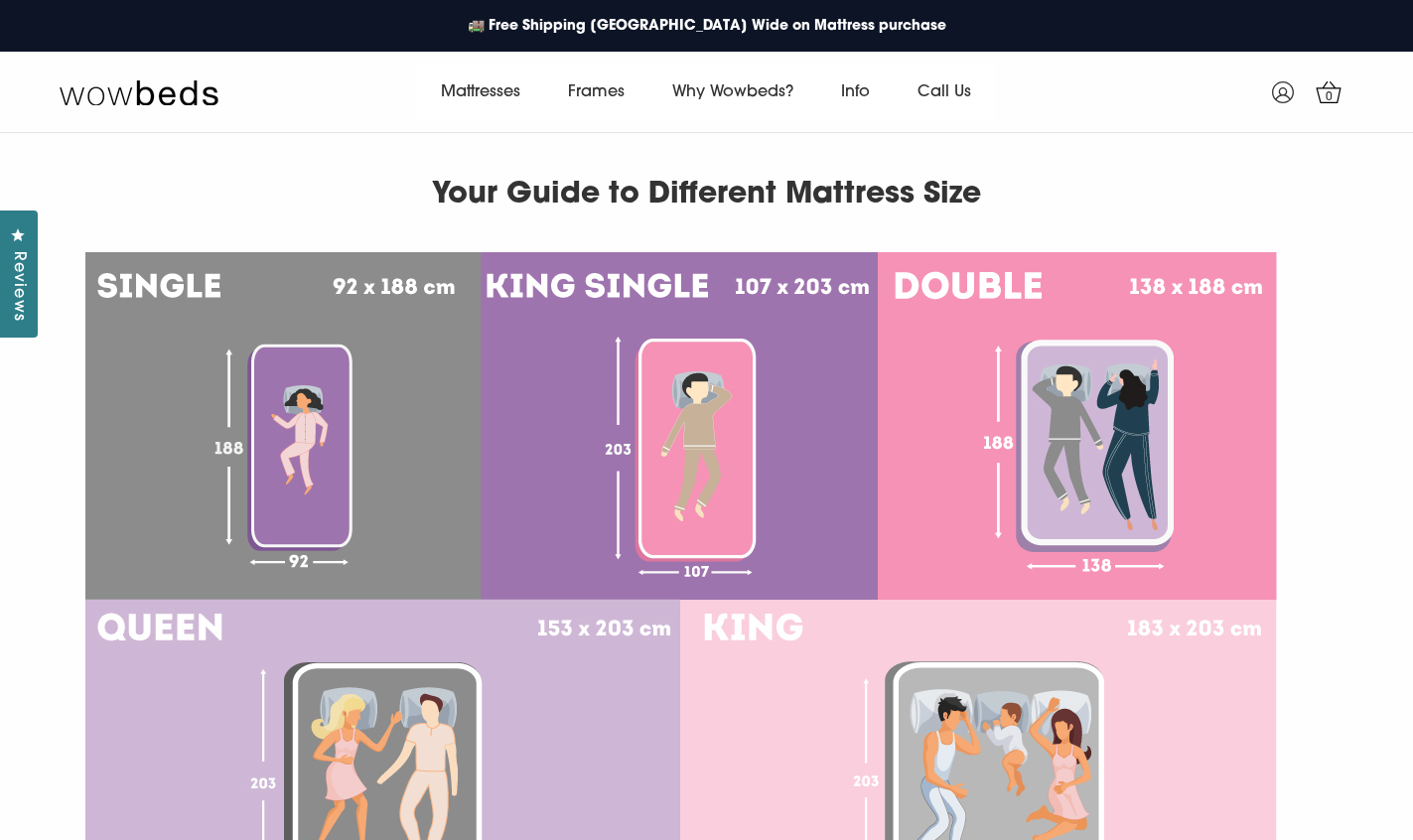 scroll, scrollTop: 0, scrollLeft: 0, axis: both 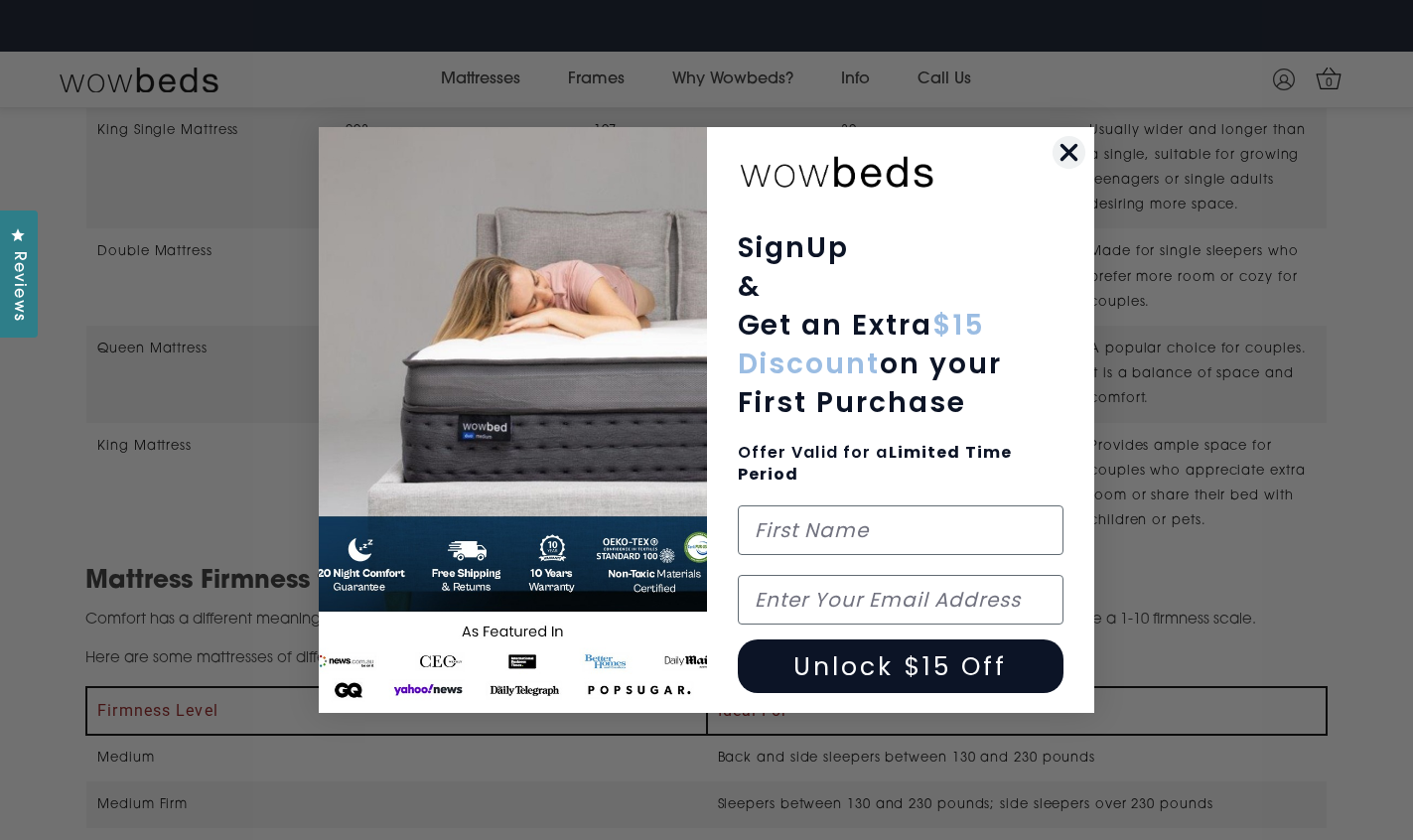 click 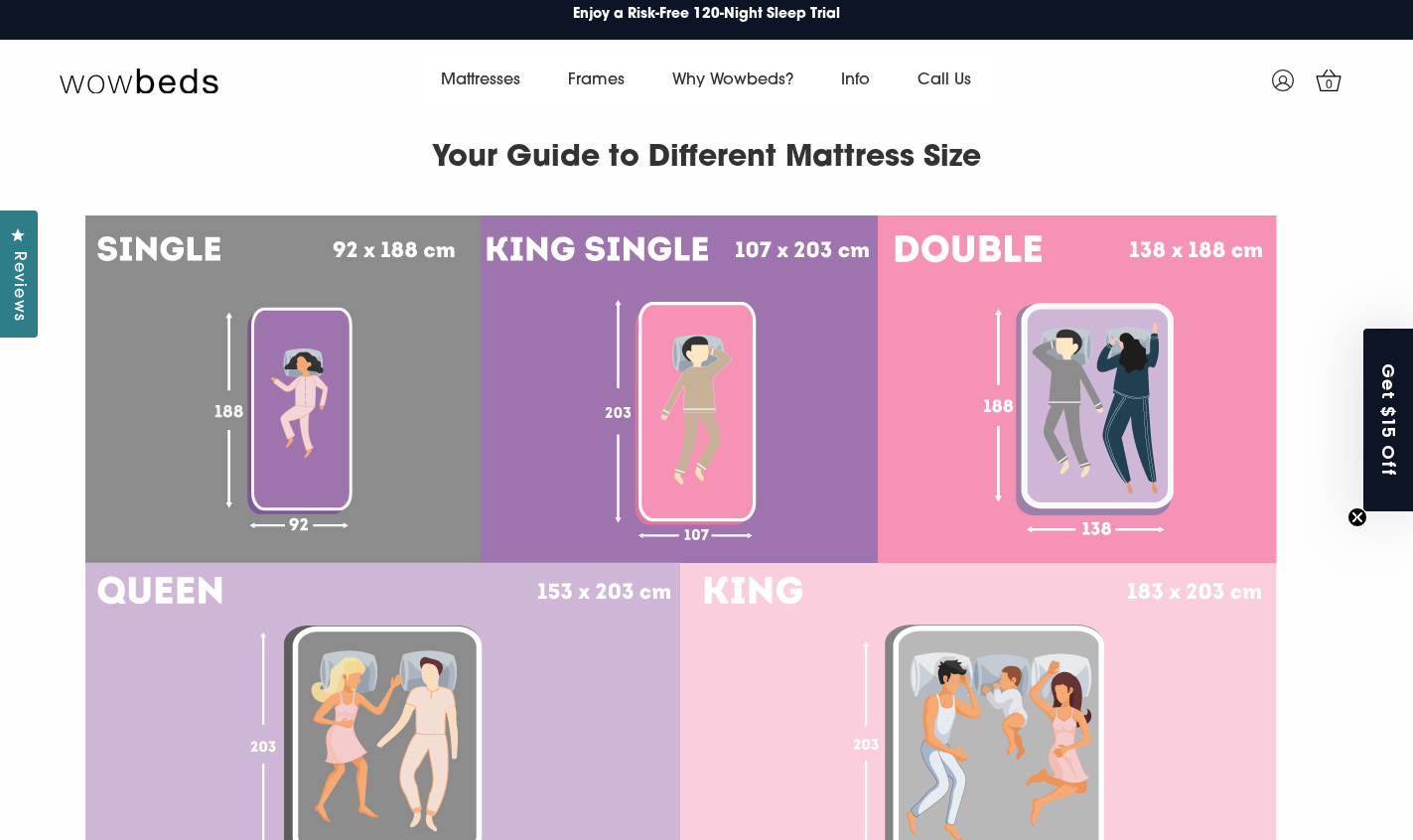 scroll, scrollTop: 0, scrollLeft: 0, axis: both 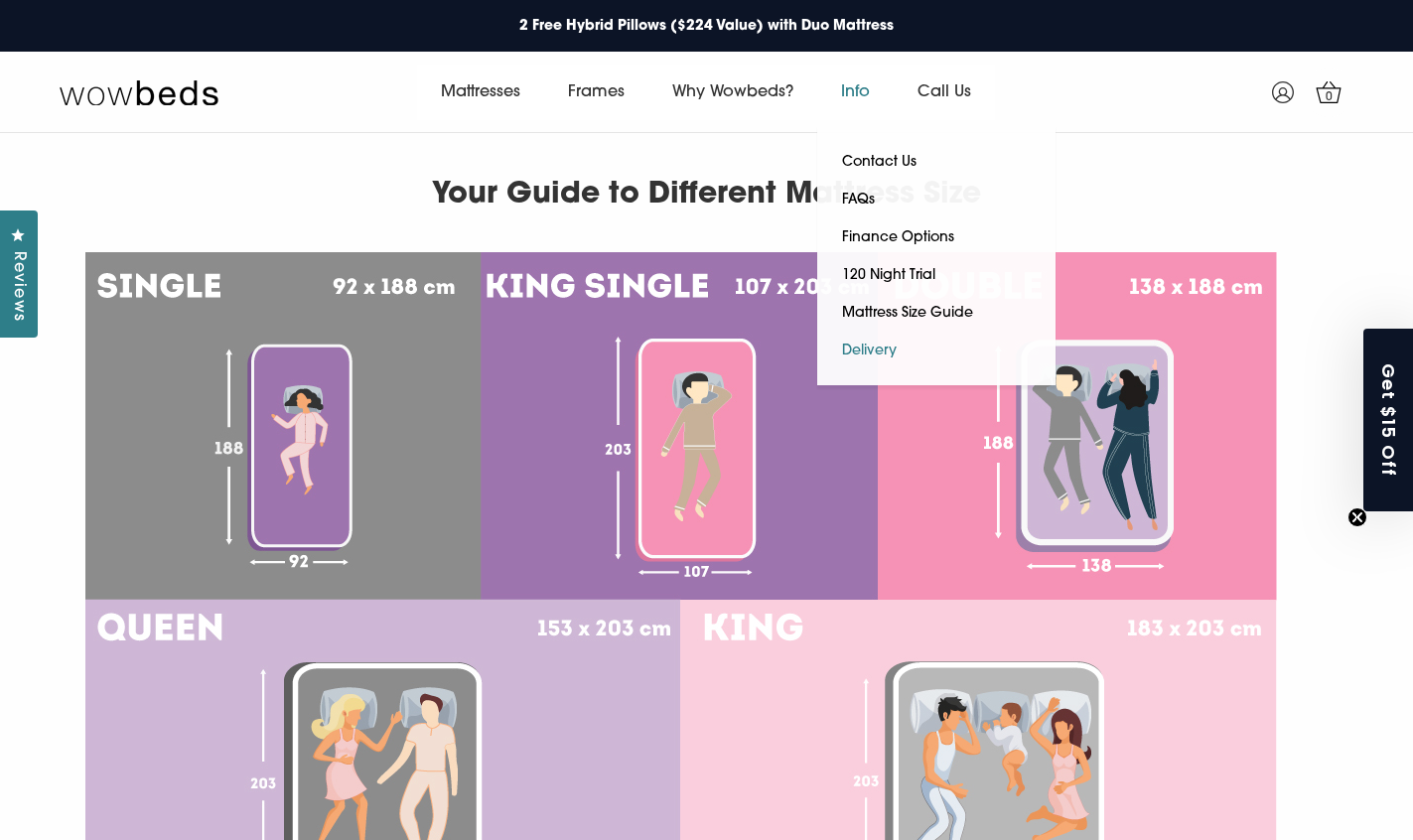 click on "Delivery" at bounding box center (869, 351) 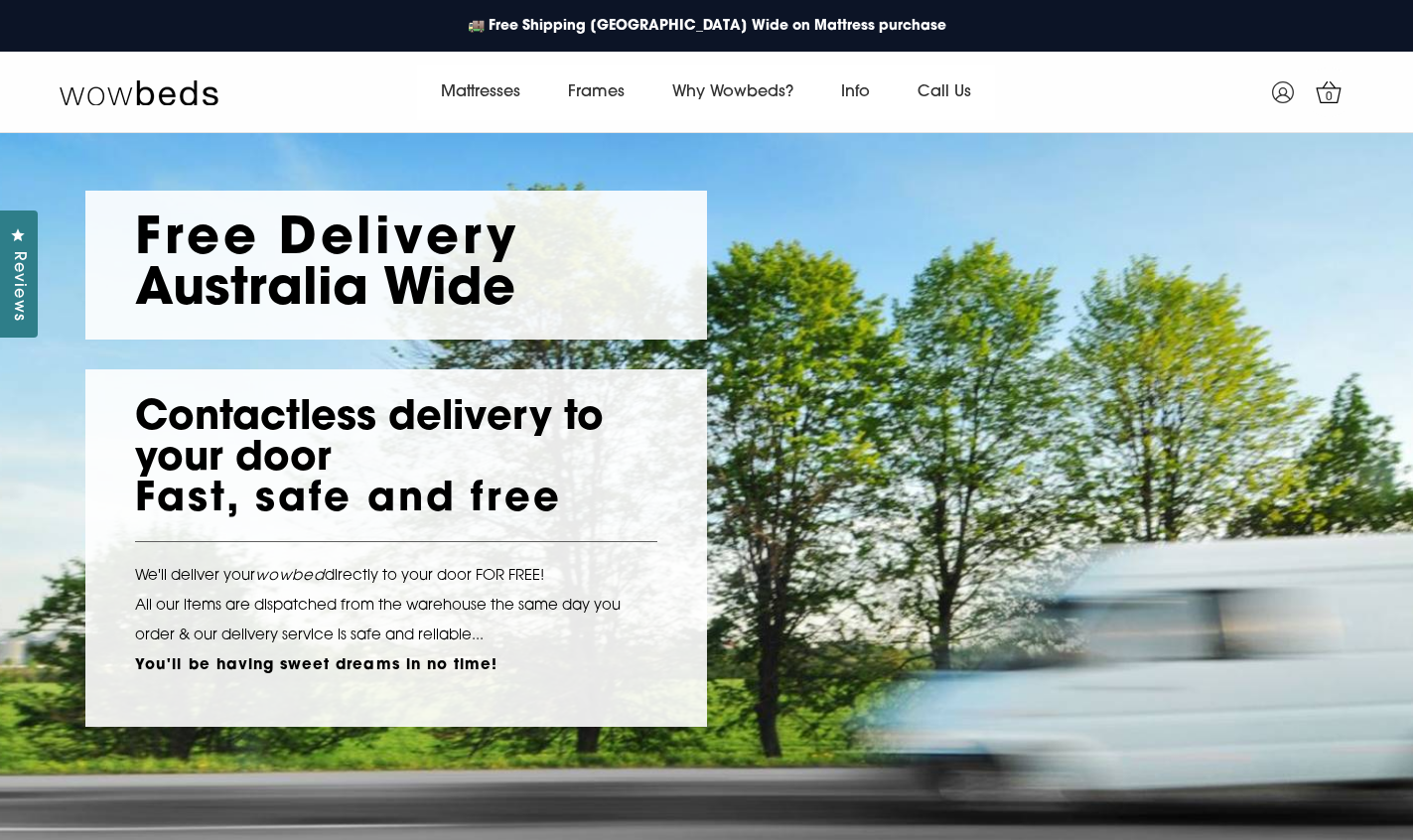 scroll, scrollTop: 0, scrollLeft: 0, axis: both 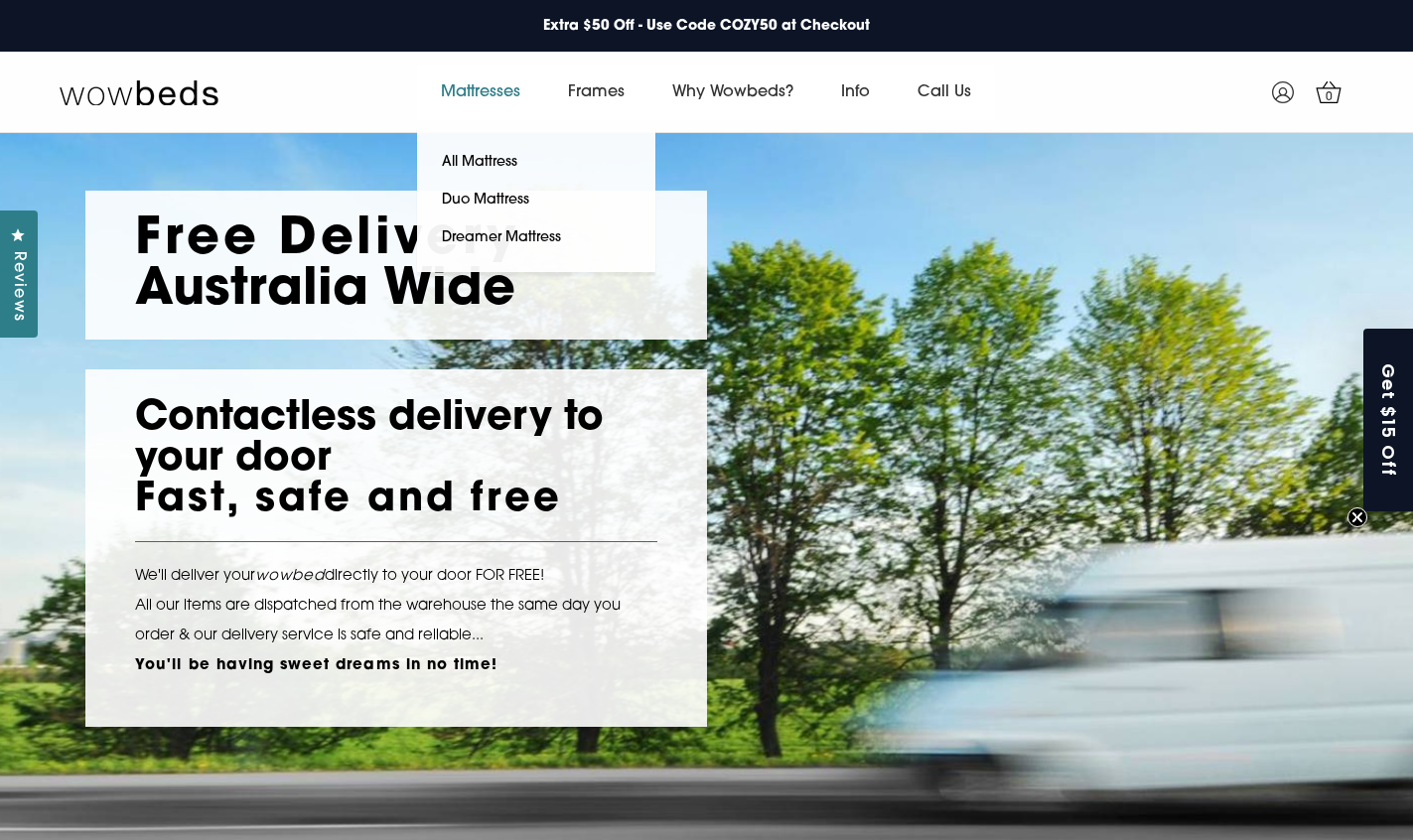 click on "Mattresses" at bounding box center (481, 92) 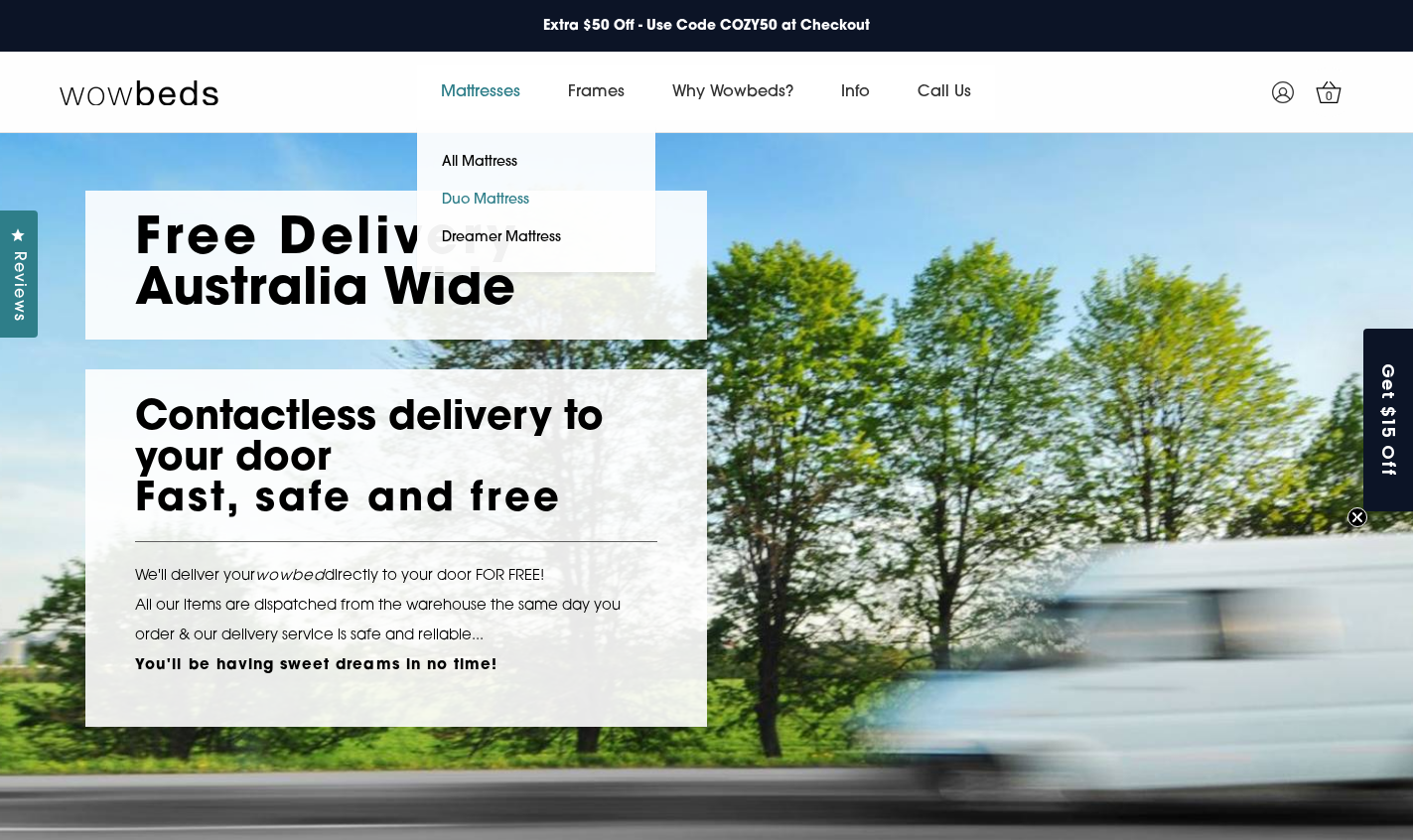click on "Duo Mattress" at bounding box center [486, 201] 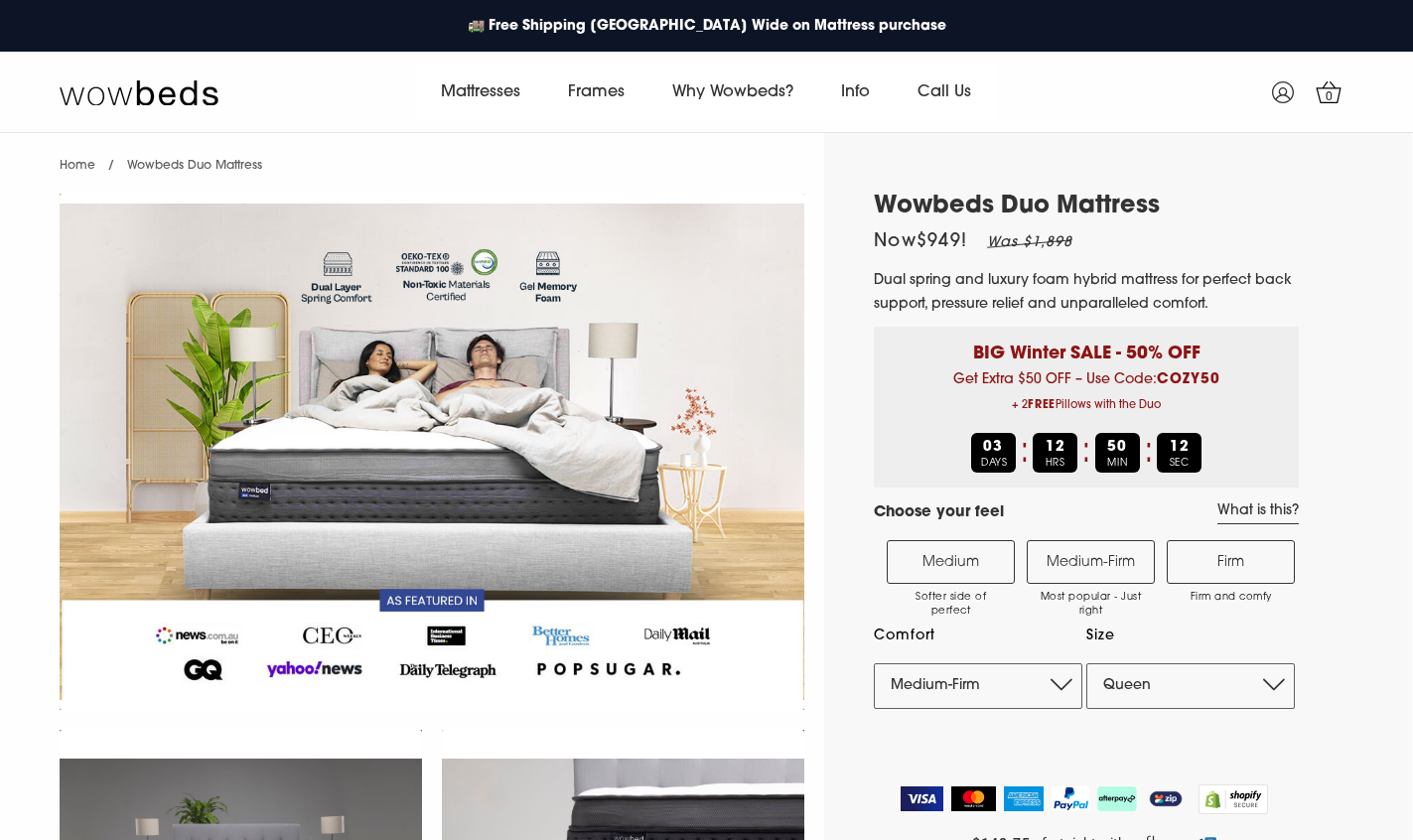 select on "Medium-Firm" 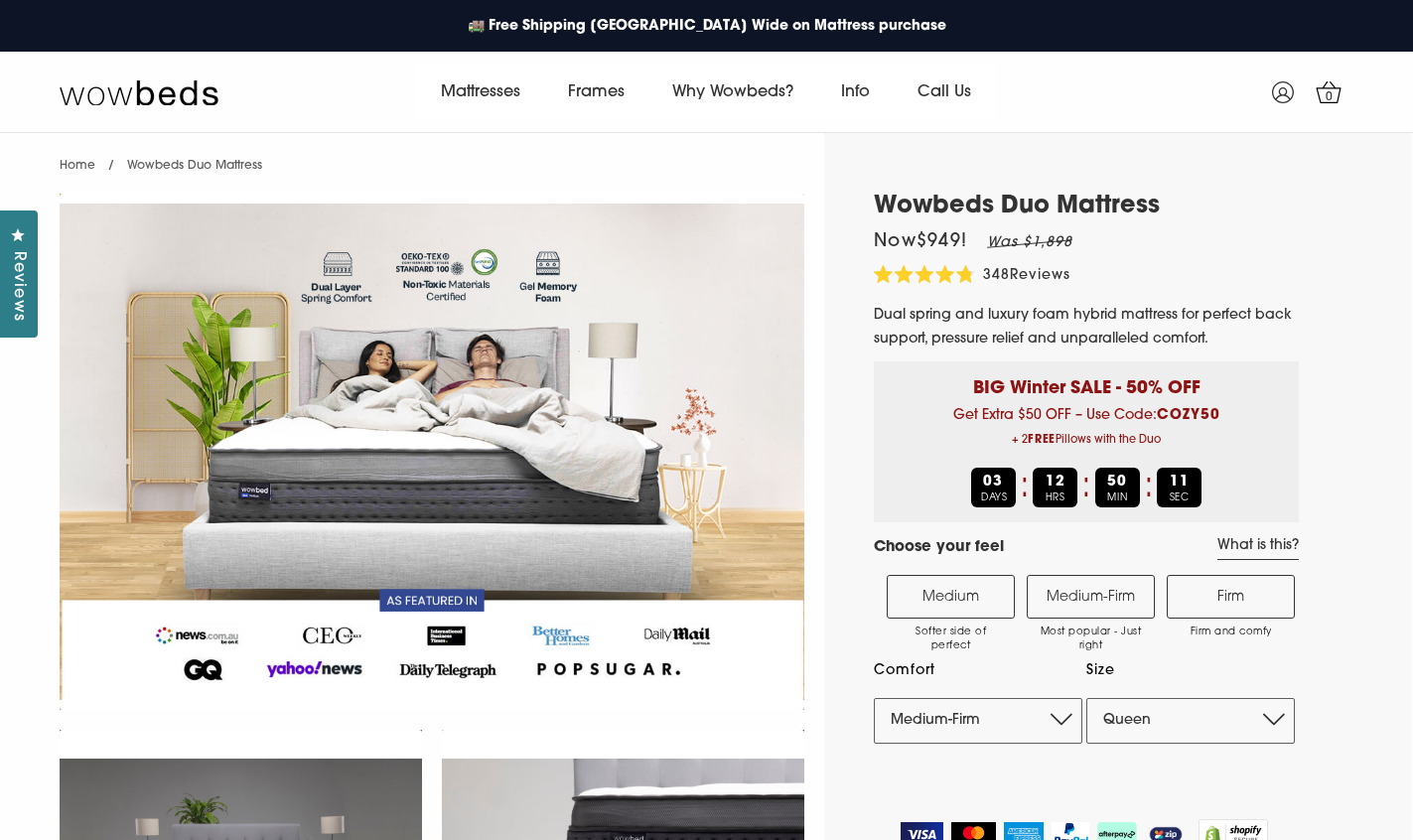 scroll, scrollTop: 0, scrollLeft: 0, axis: both 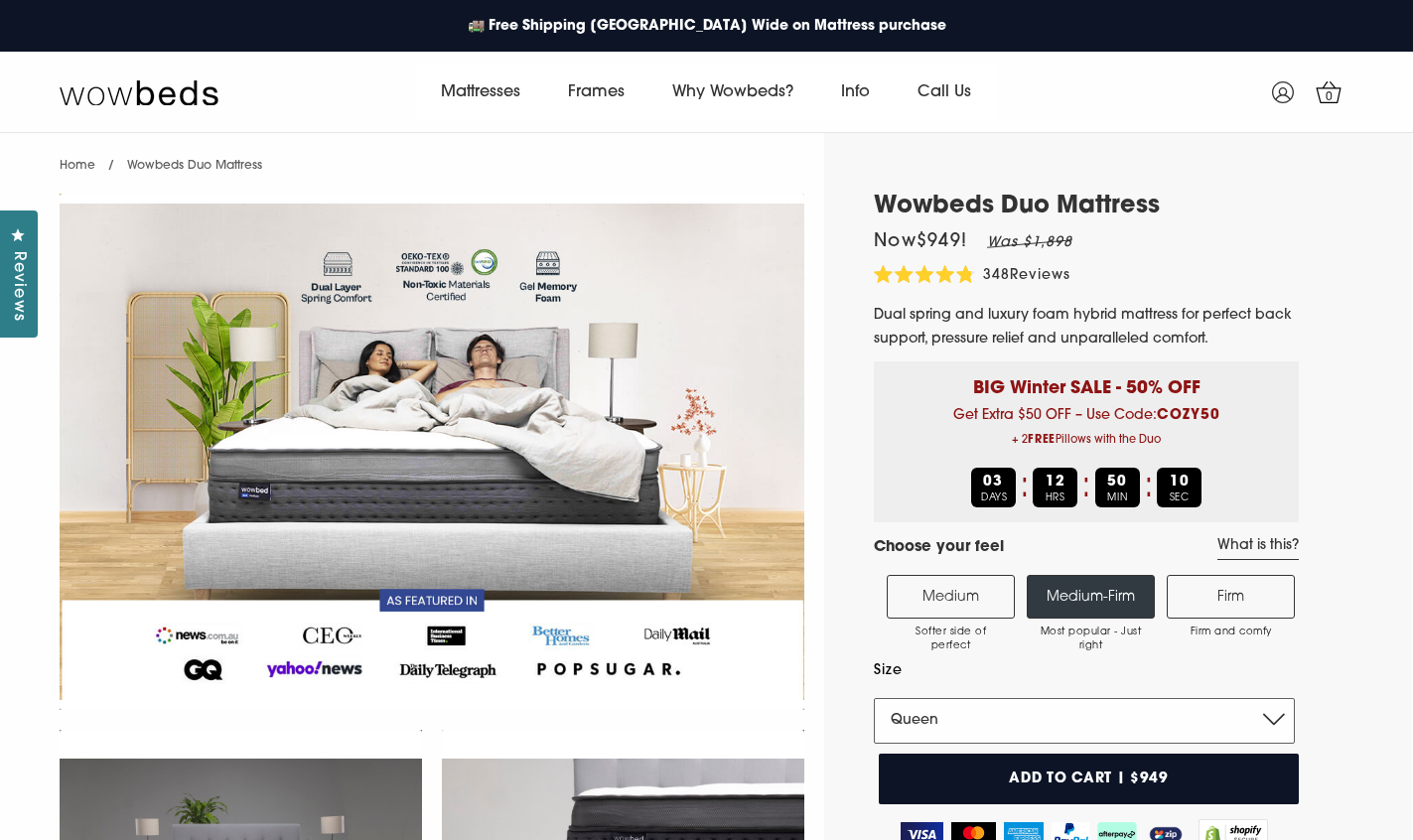 click on "Single King Single Double Queen King" at bounding box center (1084, 721) 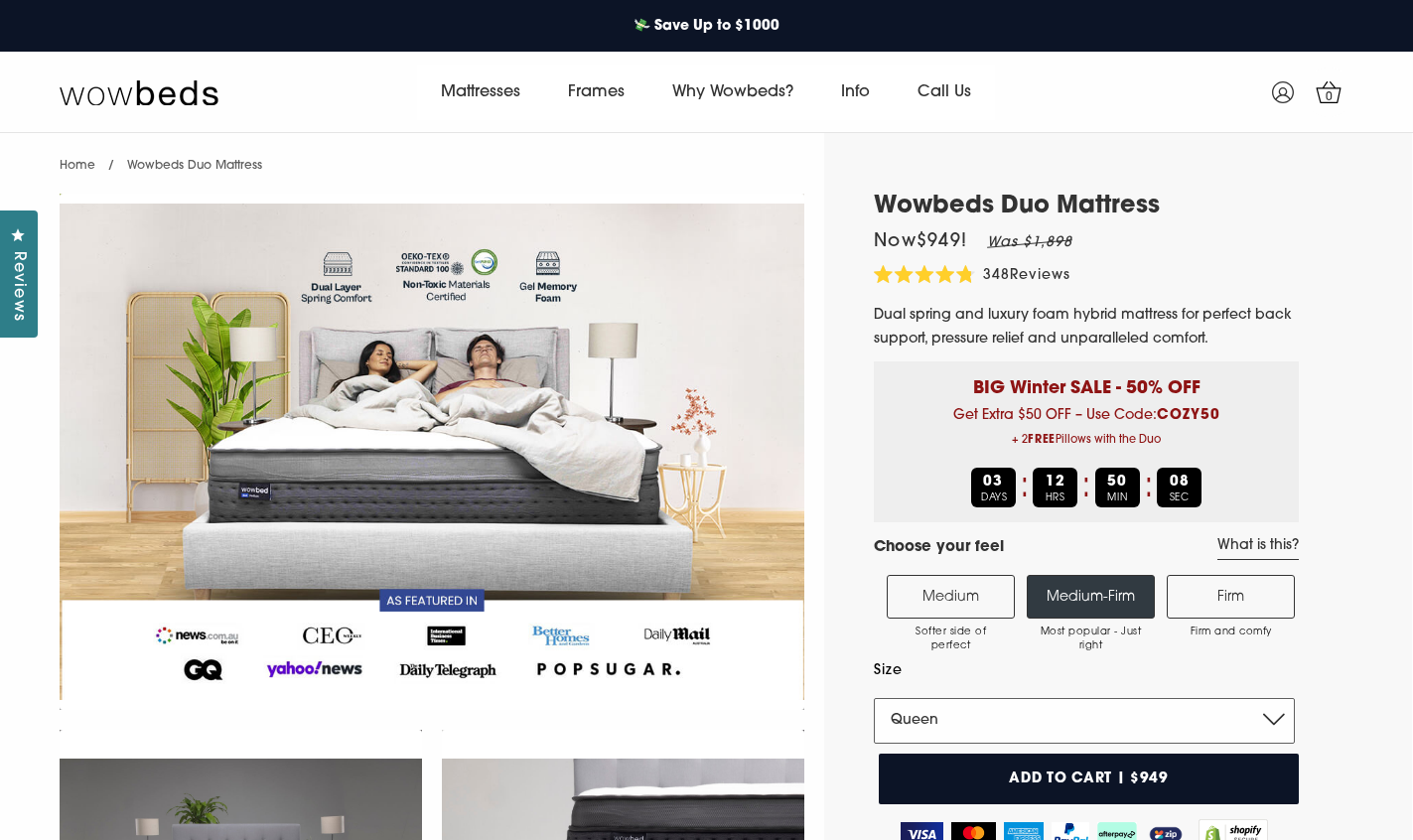 select on "King" 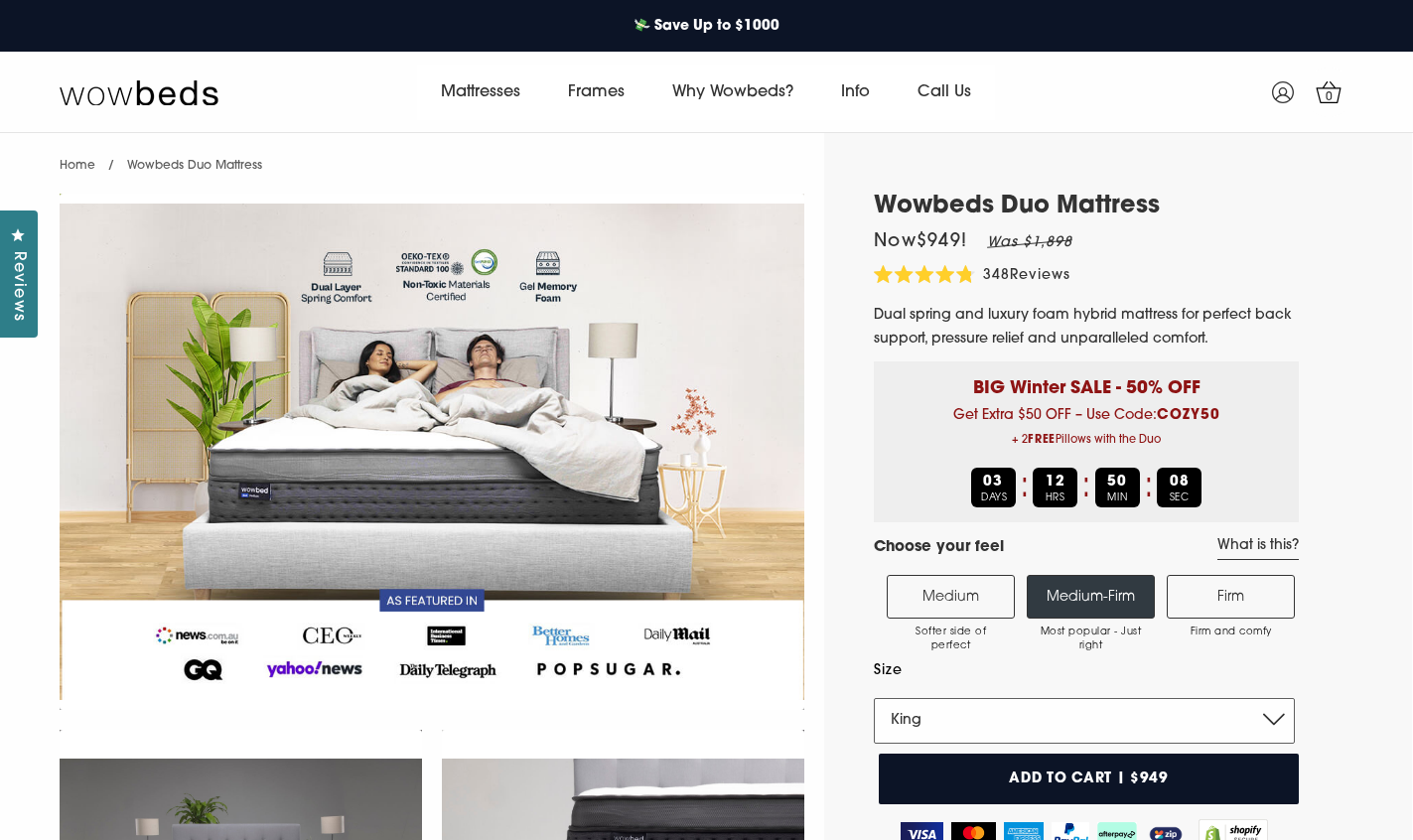 click on "Single King Single Double Queen King" at bounding box center (1084, 721) 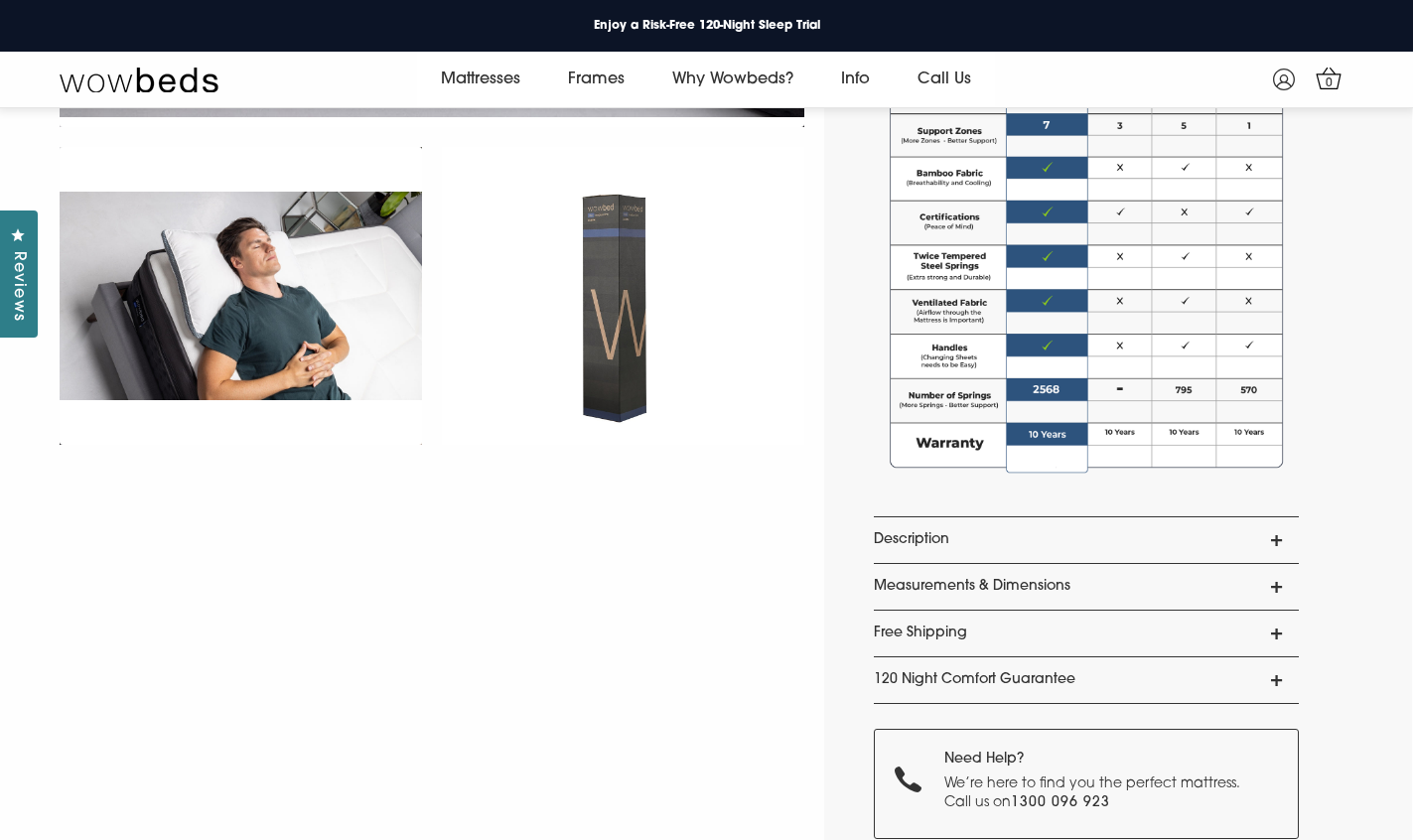scroll, scrollTop: 1565, scrollLeft: 0, axis: vertical 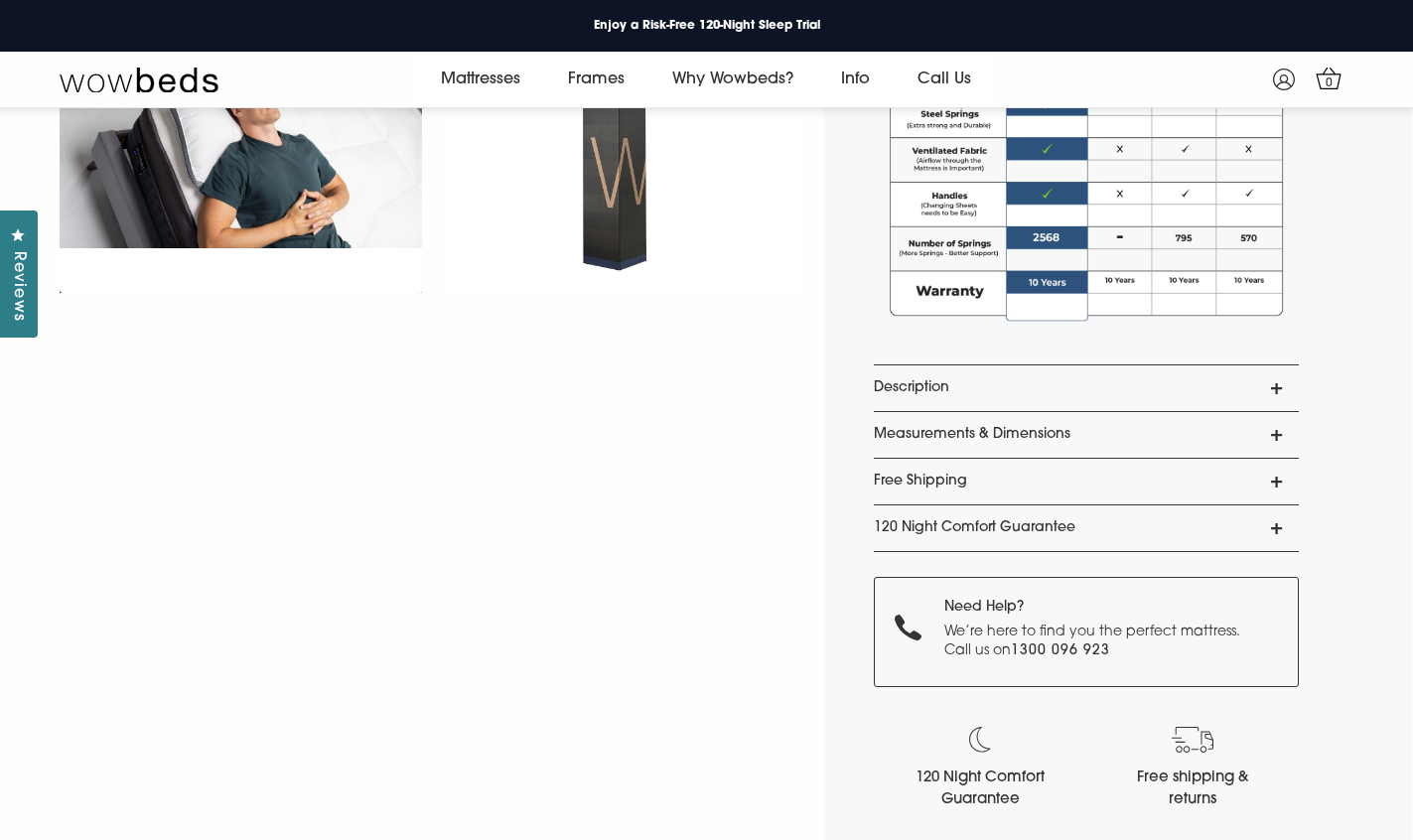 click on "Measurements & Dimensions" at bounding box center (1086, 435) 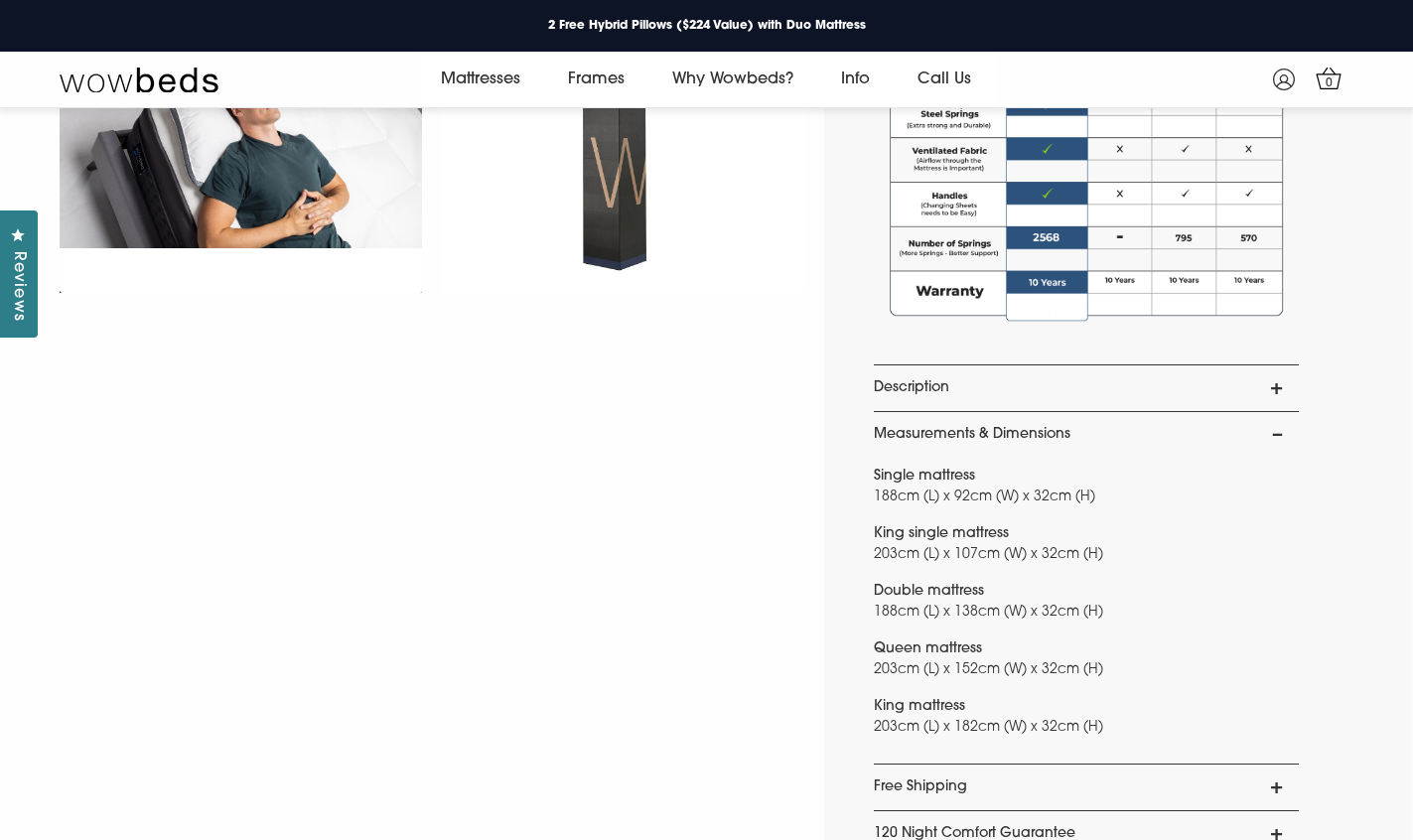 click on "Measurements & Dimensions" at bounding box center (1086, 435) 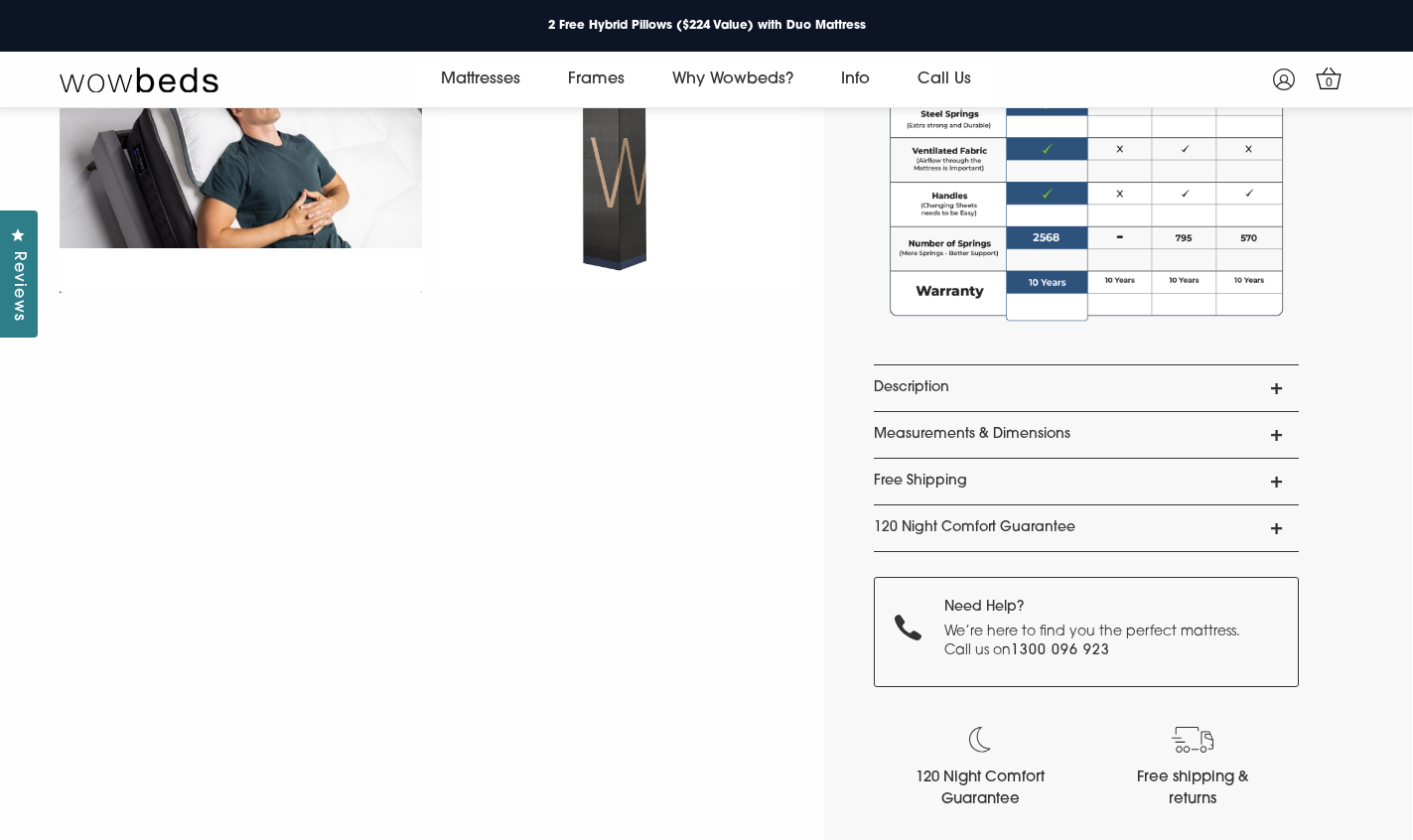 click on "Description" at bounding box center [1086, 388] 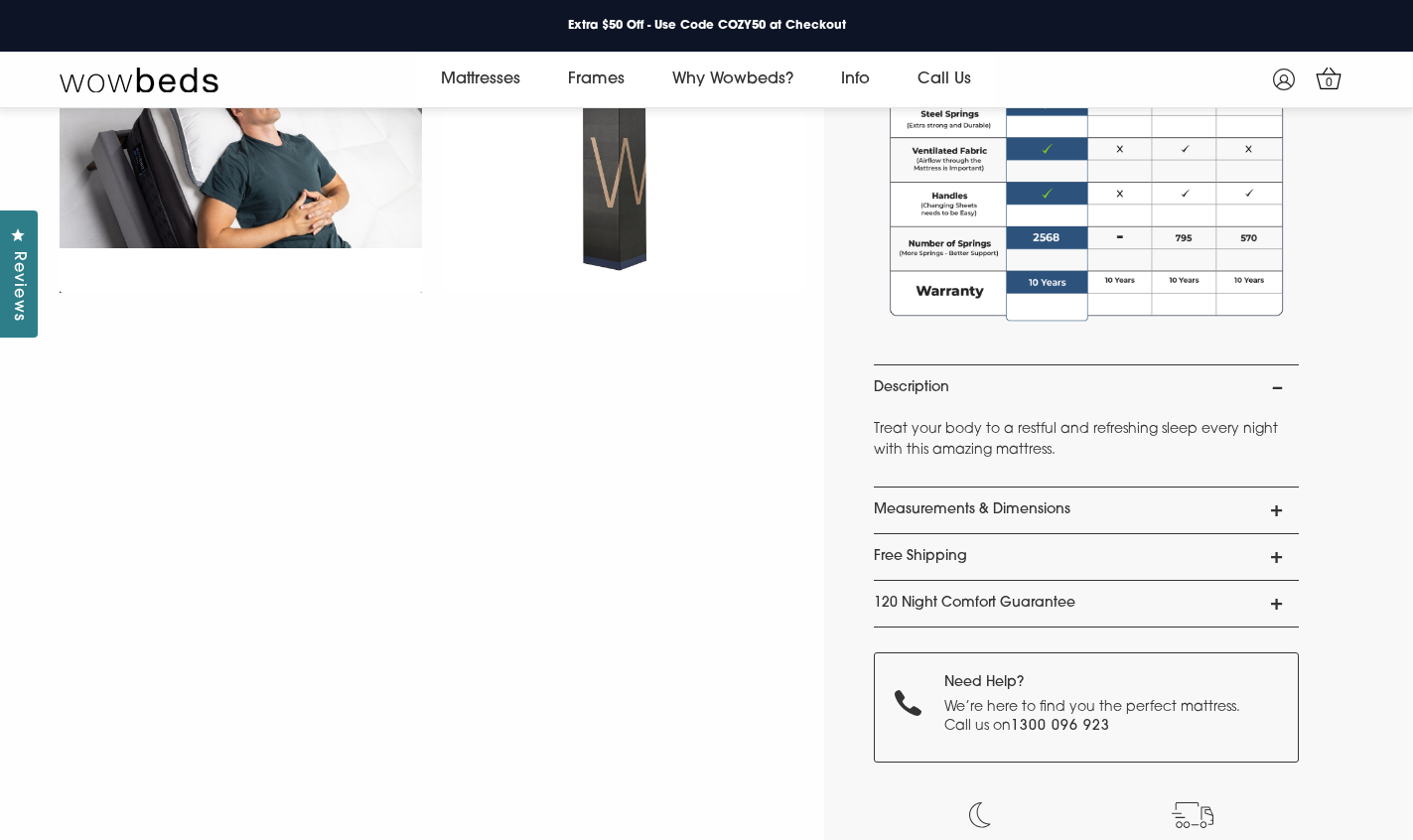 click on "Description" at bounding box center (1086, 388) 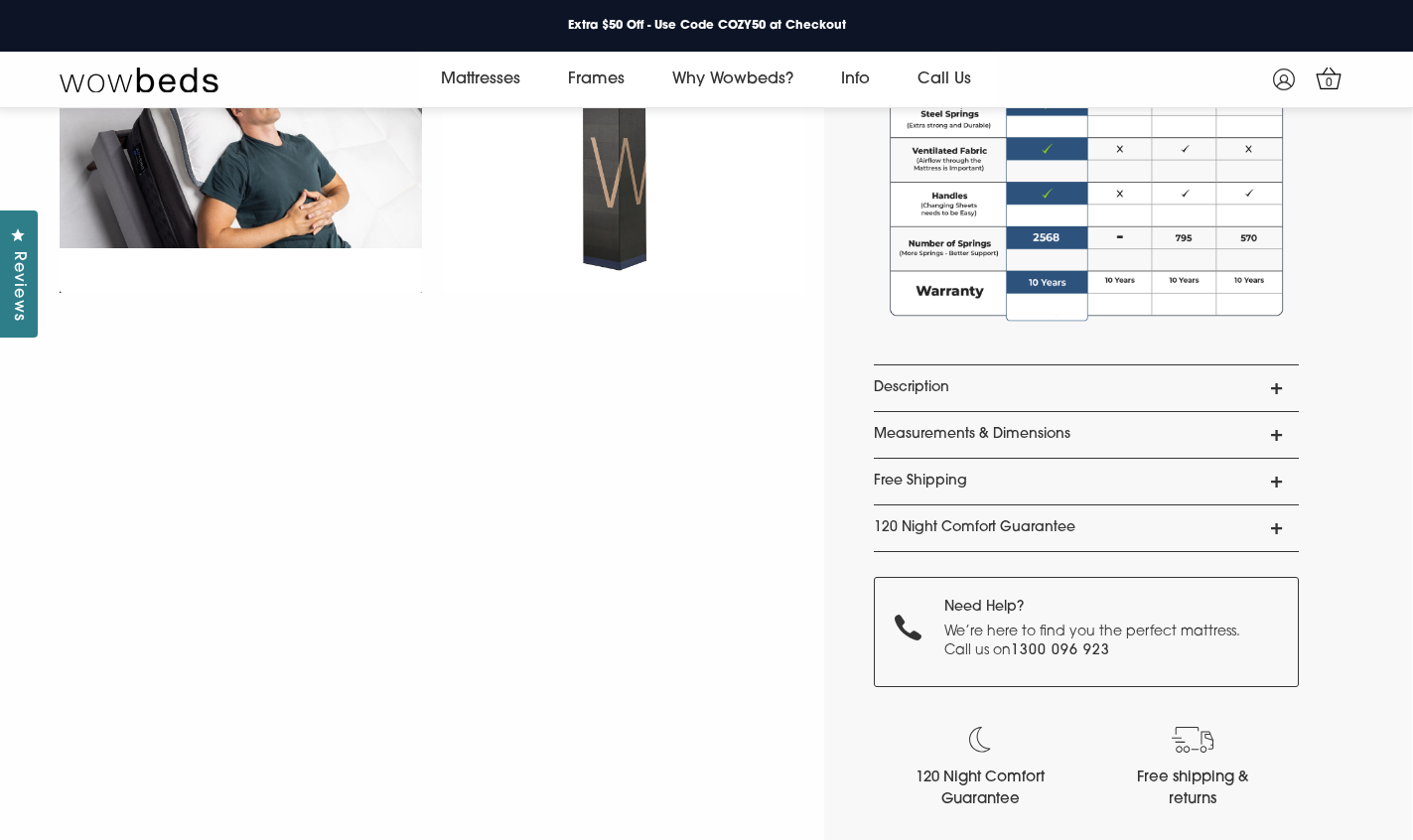 click on "Free Shipping" at bounding box center (1086, 482) 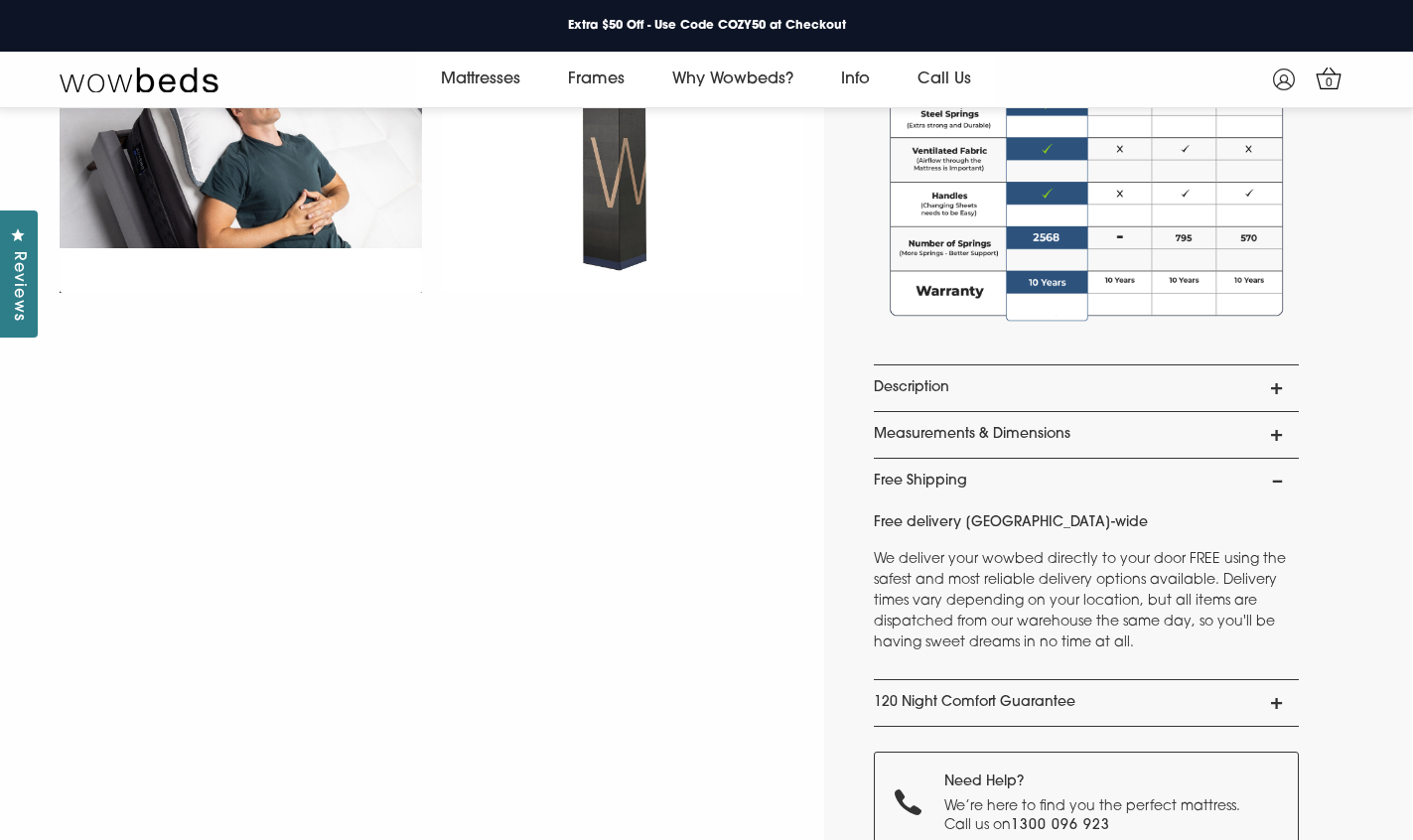 click on "Free Shipping" at bounding box center [1086, 482] 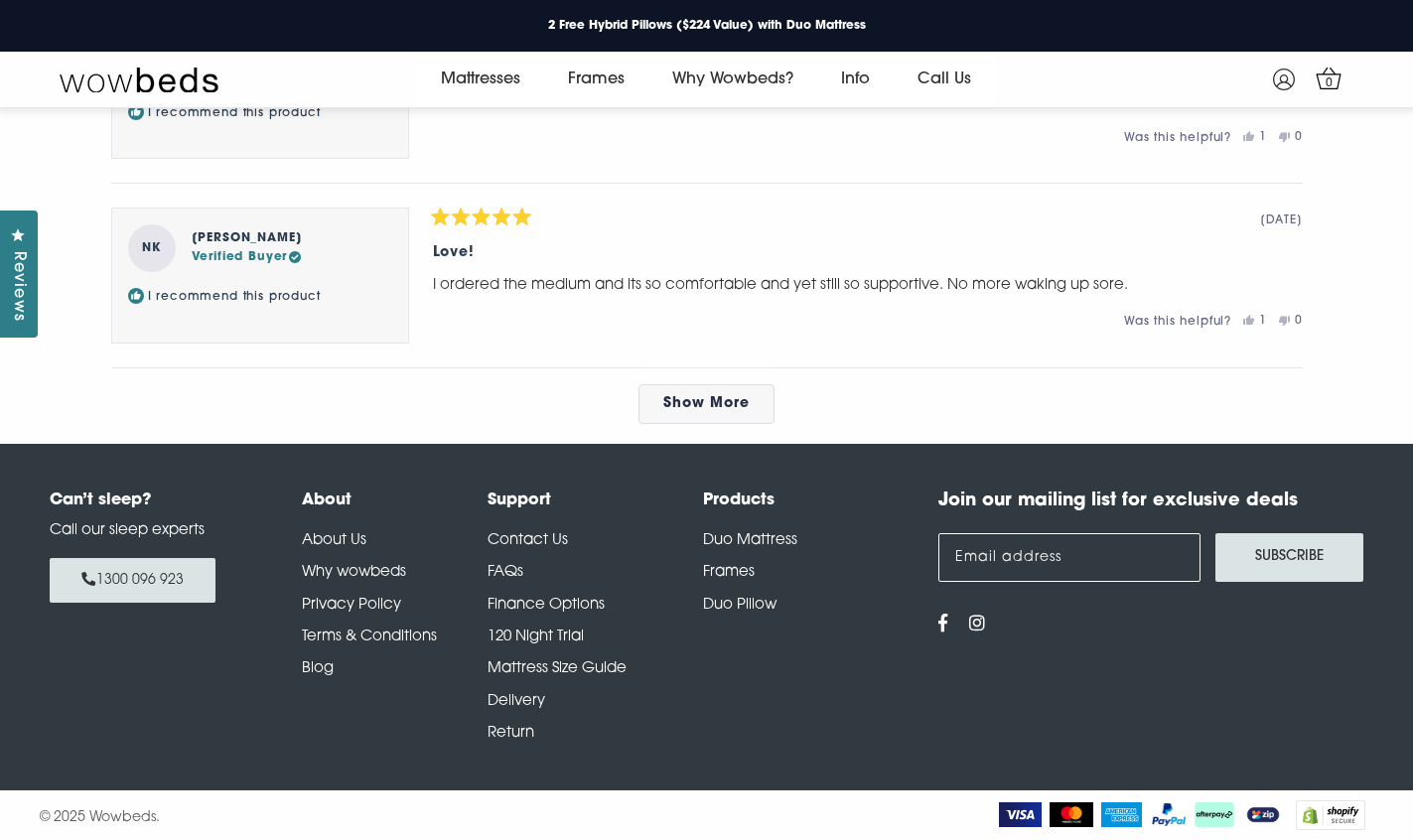 scroll, scrollTop: 10202, scrollLeft: 0, axis: vertical 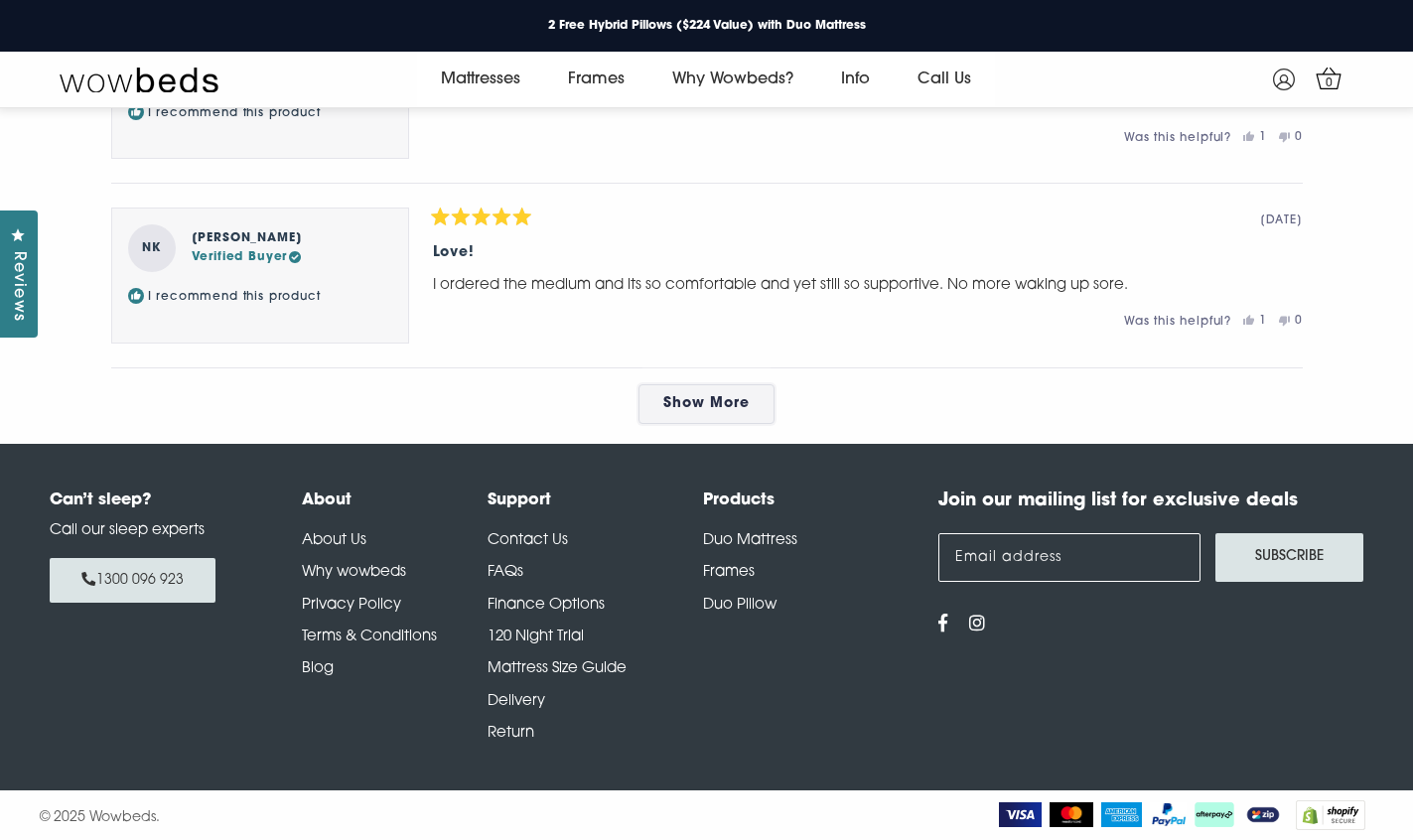 click on "Show More" at bounding box center (706, 403) 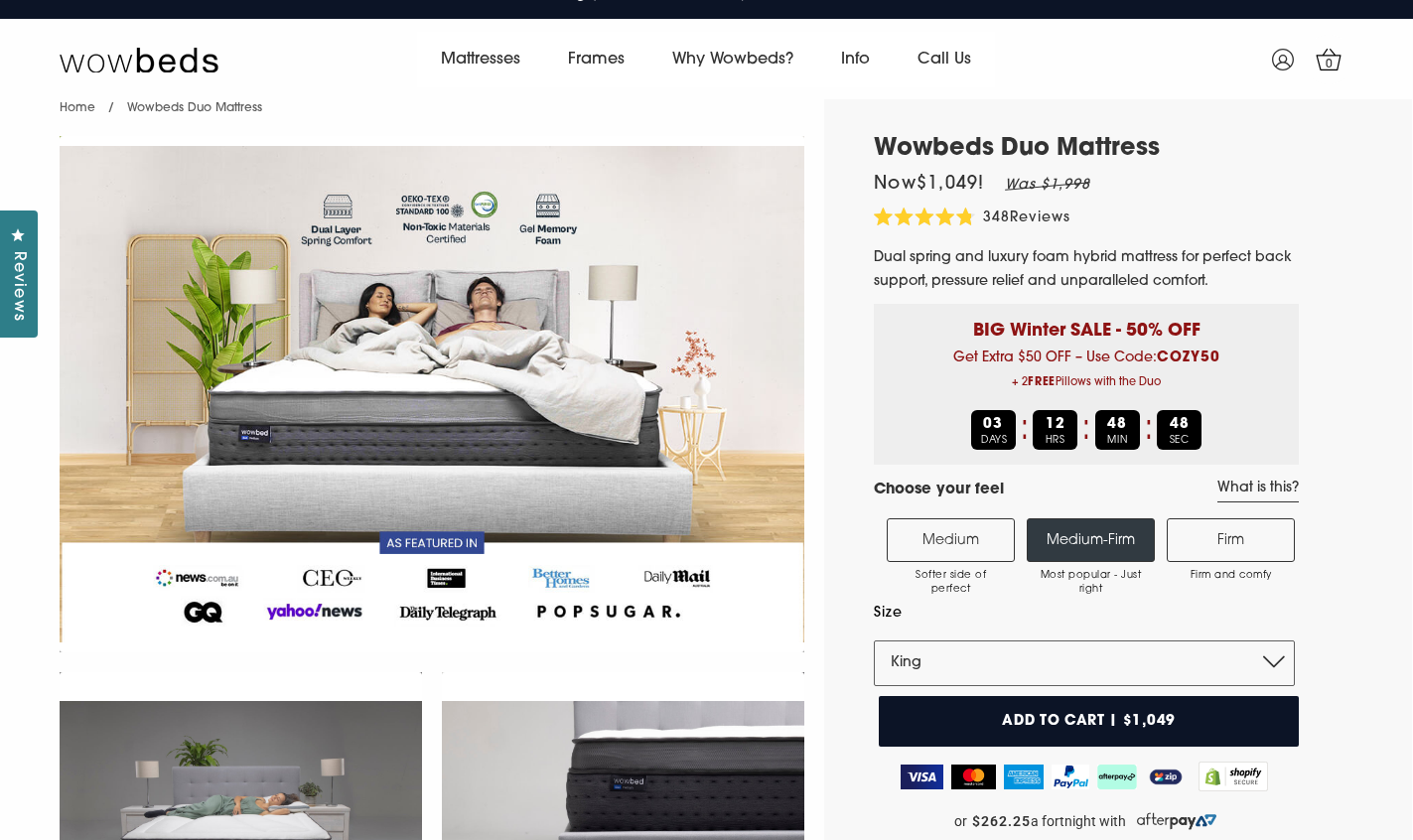 scroll, scrollTop: 0, scrollLeft: 0, axis: both 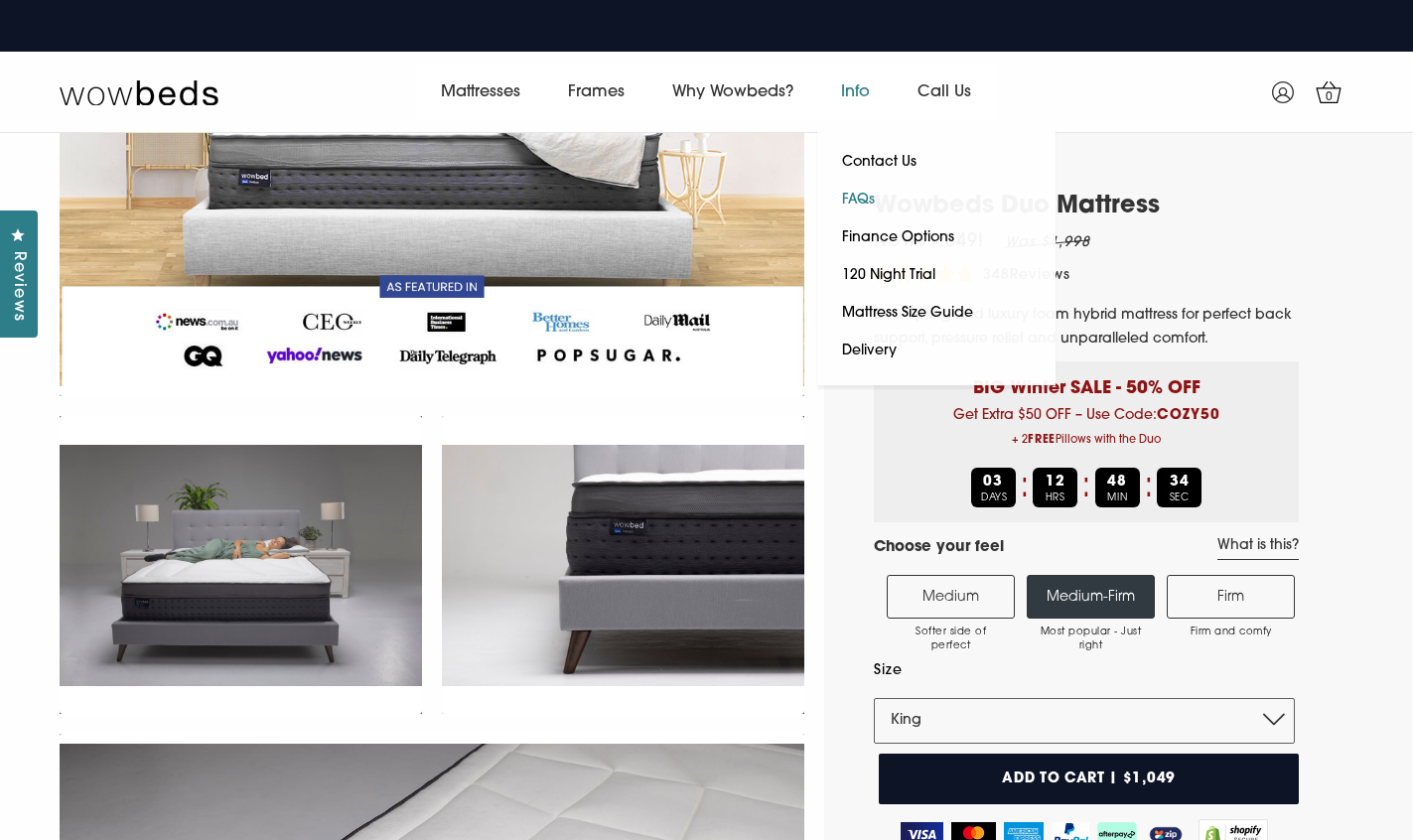 click on "FAQs" at bounding box center [858, 201] 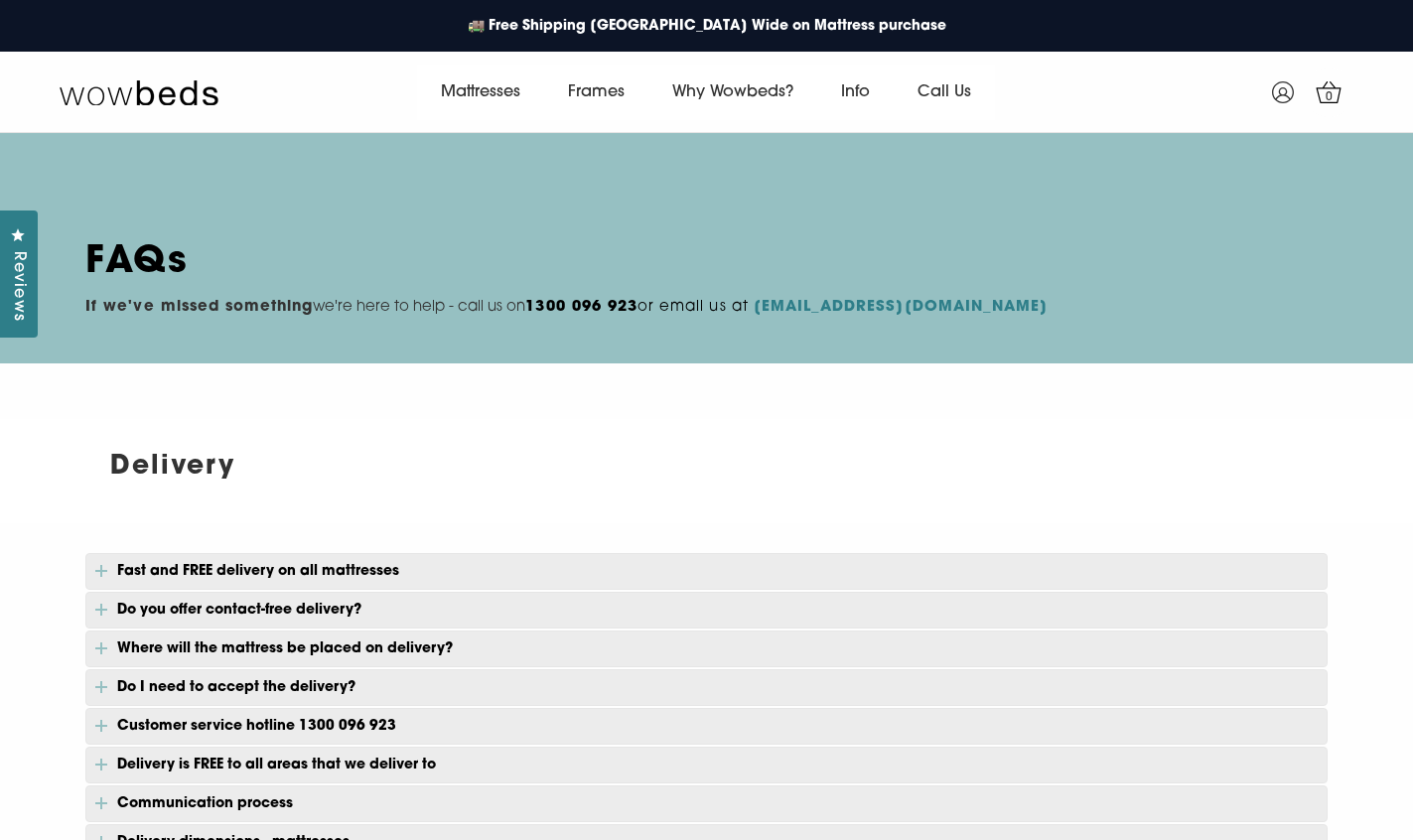 scroll, scrollTop: 0, scrollLeft: 0, axis: both 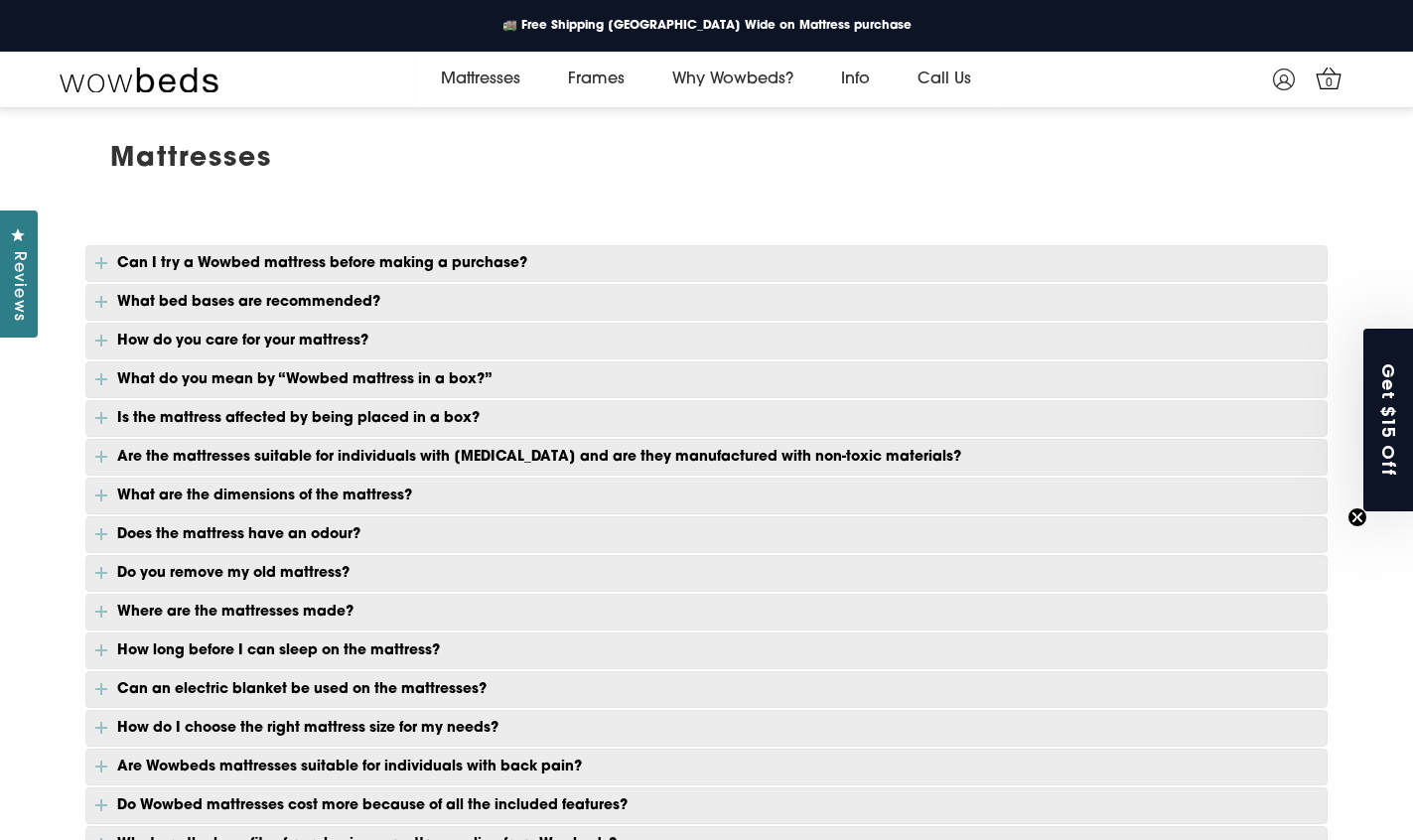 click at bounding box center [101, 573] 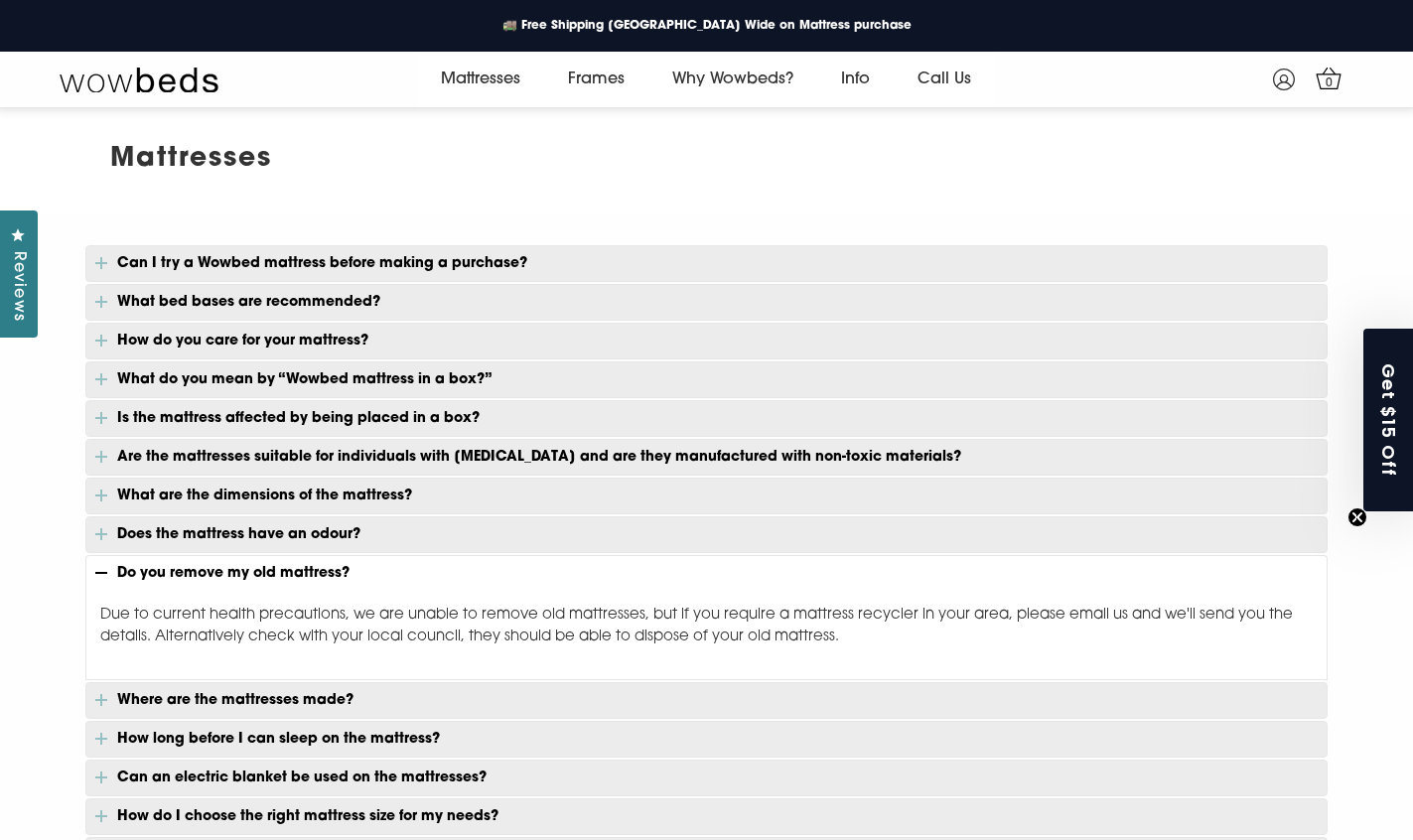 click at bounding box center [101, 573] 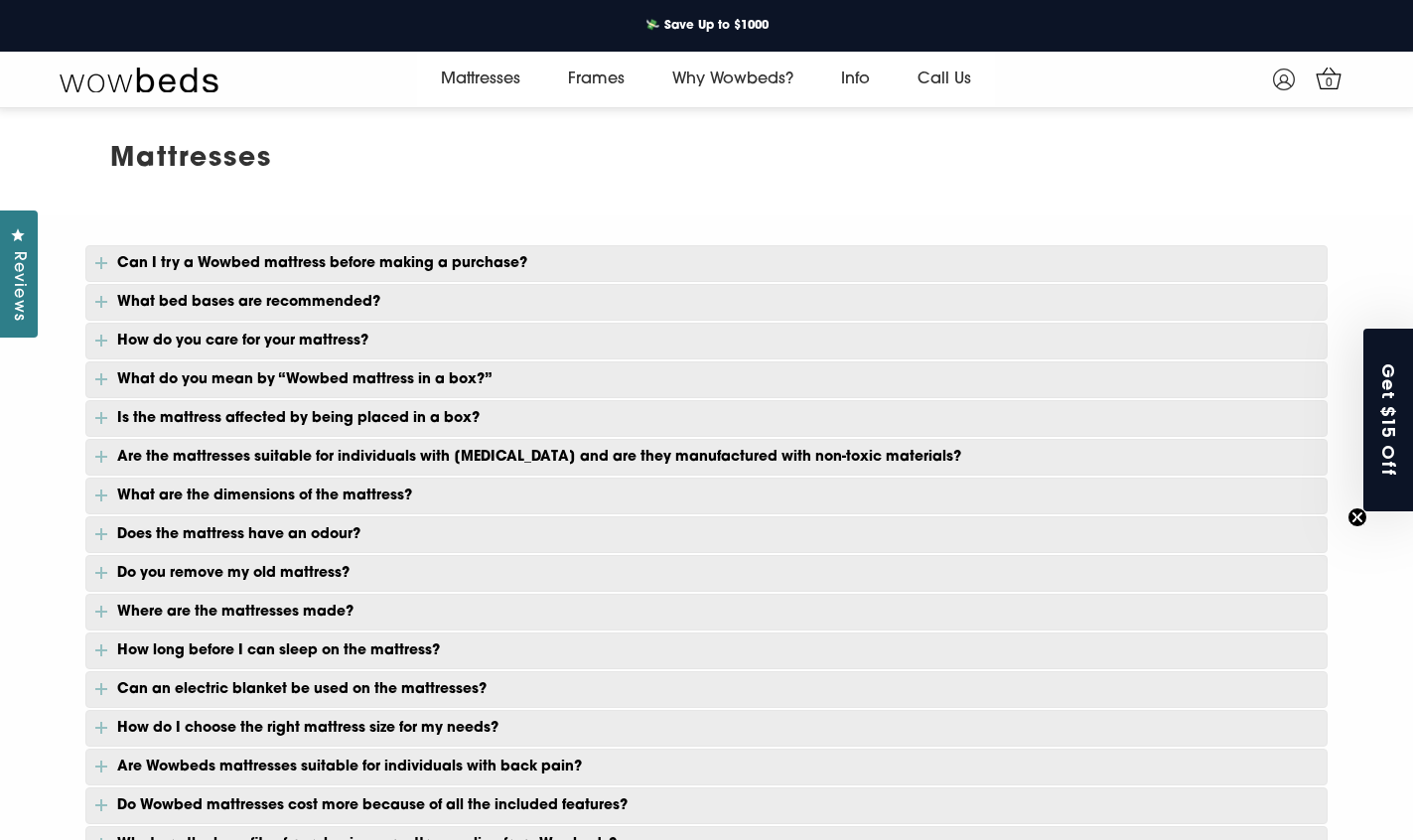 click at bounding box center [101, 495] 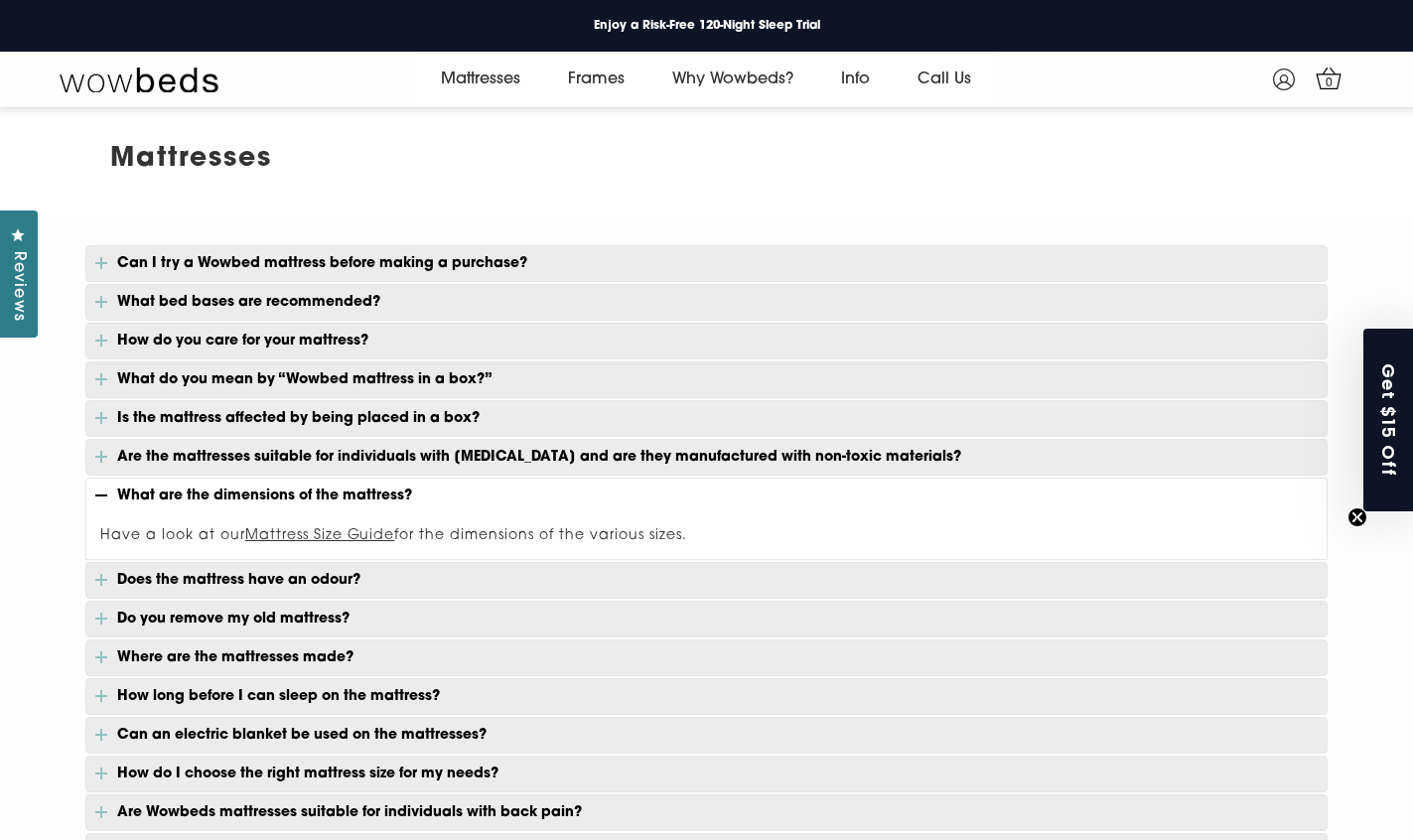 click at bounding box center (101, 495) 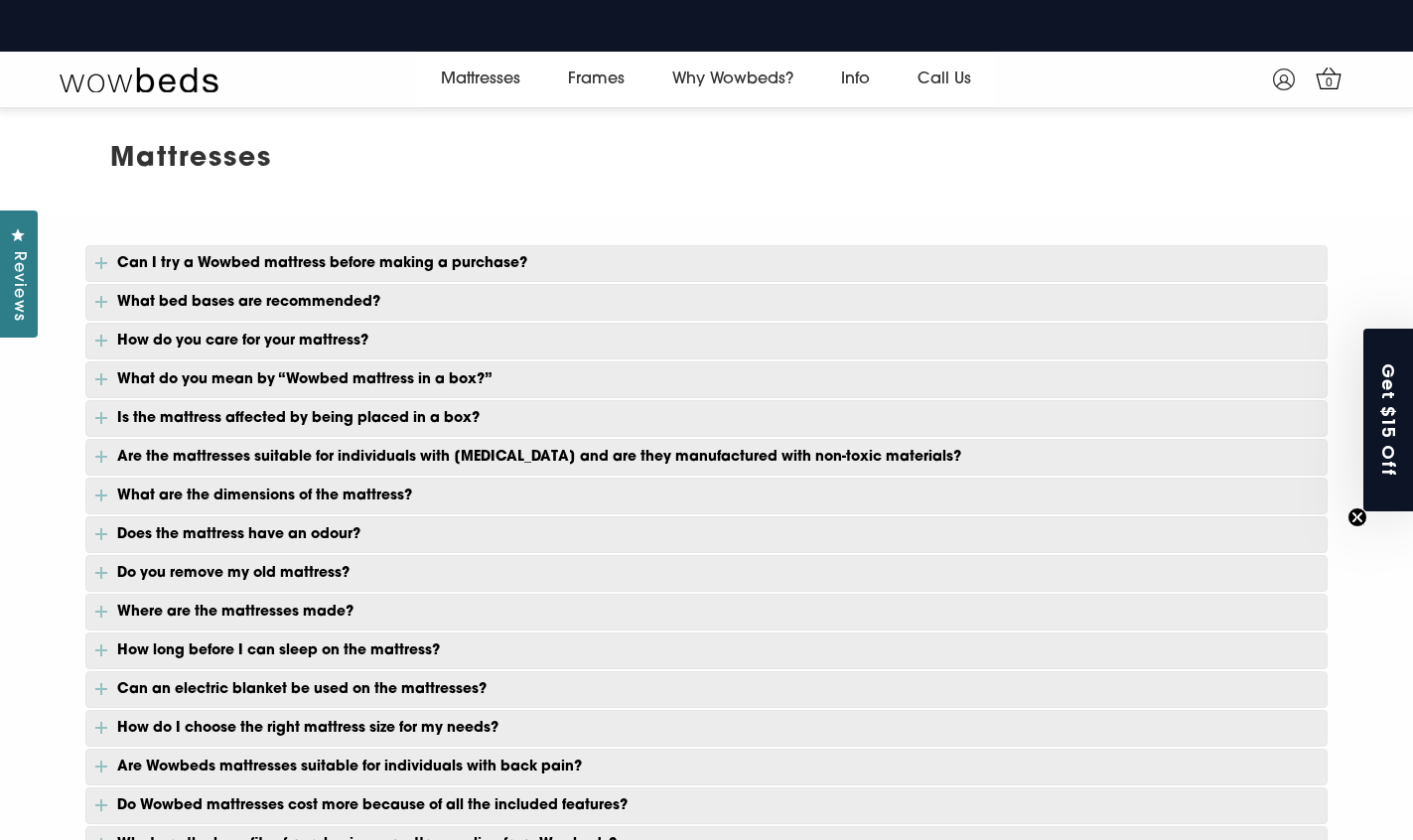 click at bounding box center [101, 379] 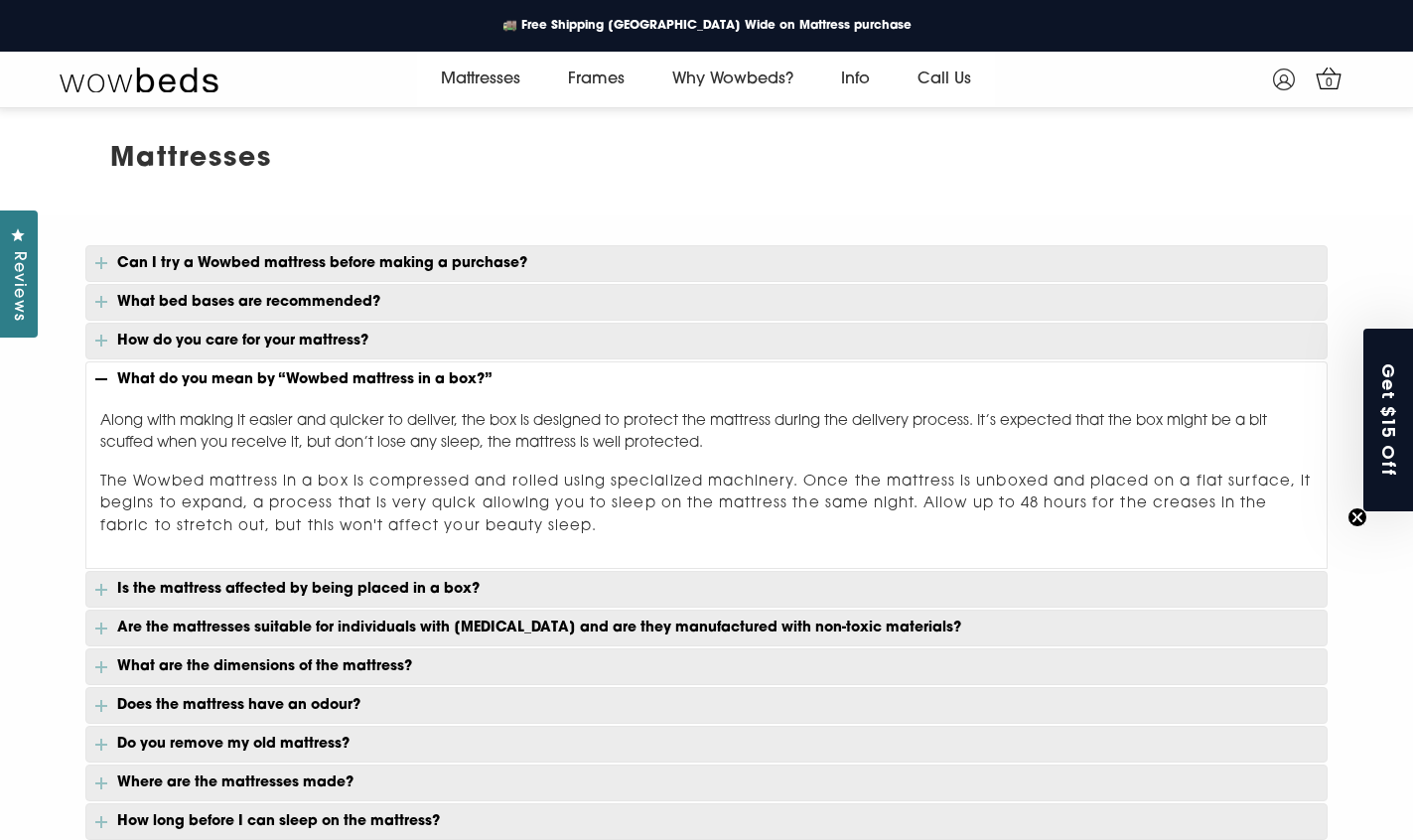 click at bounding box center [101, 379] 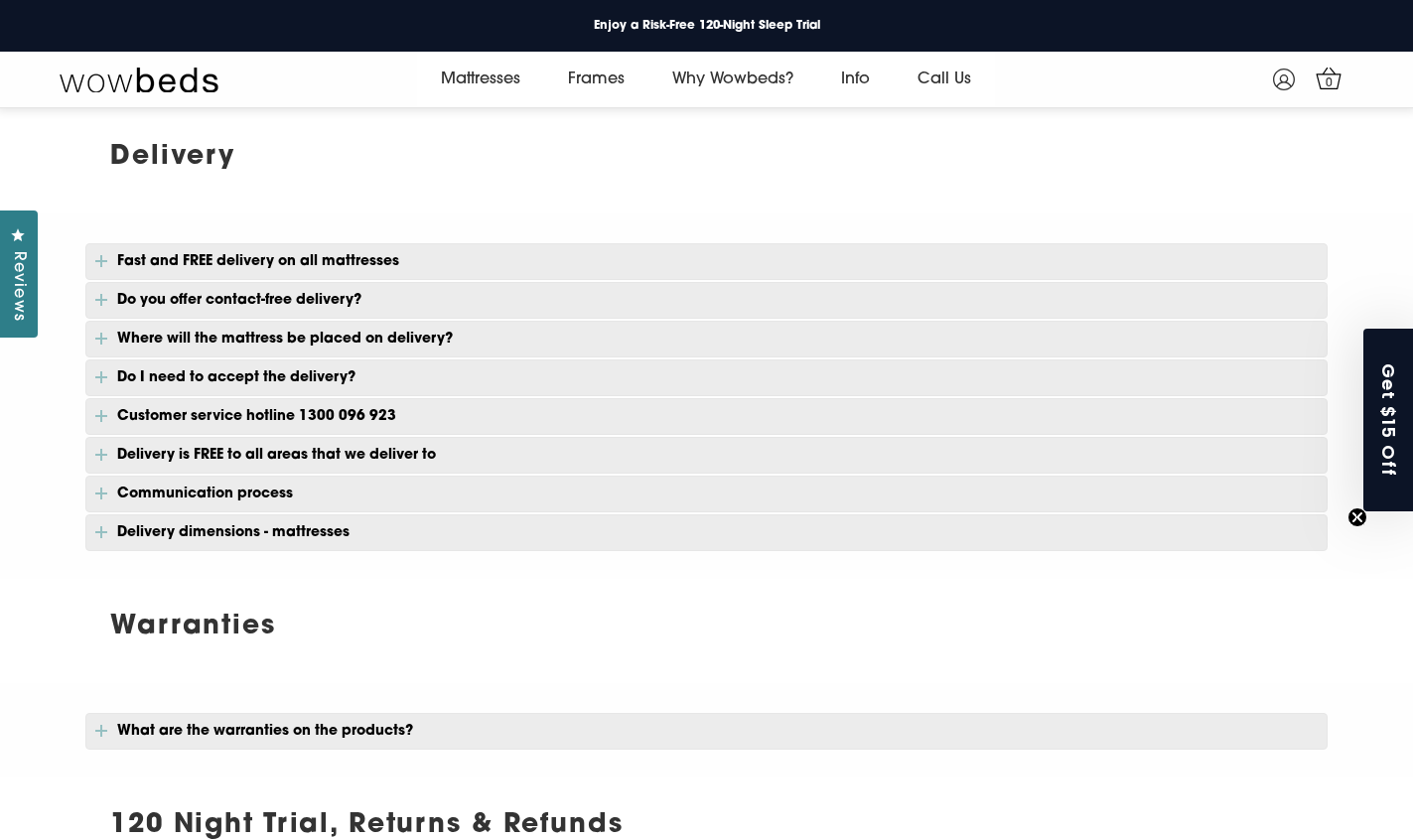 scroll, scrollTop: 274, scrollLeft: 0, axis: vertical 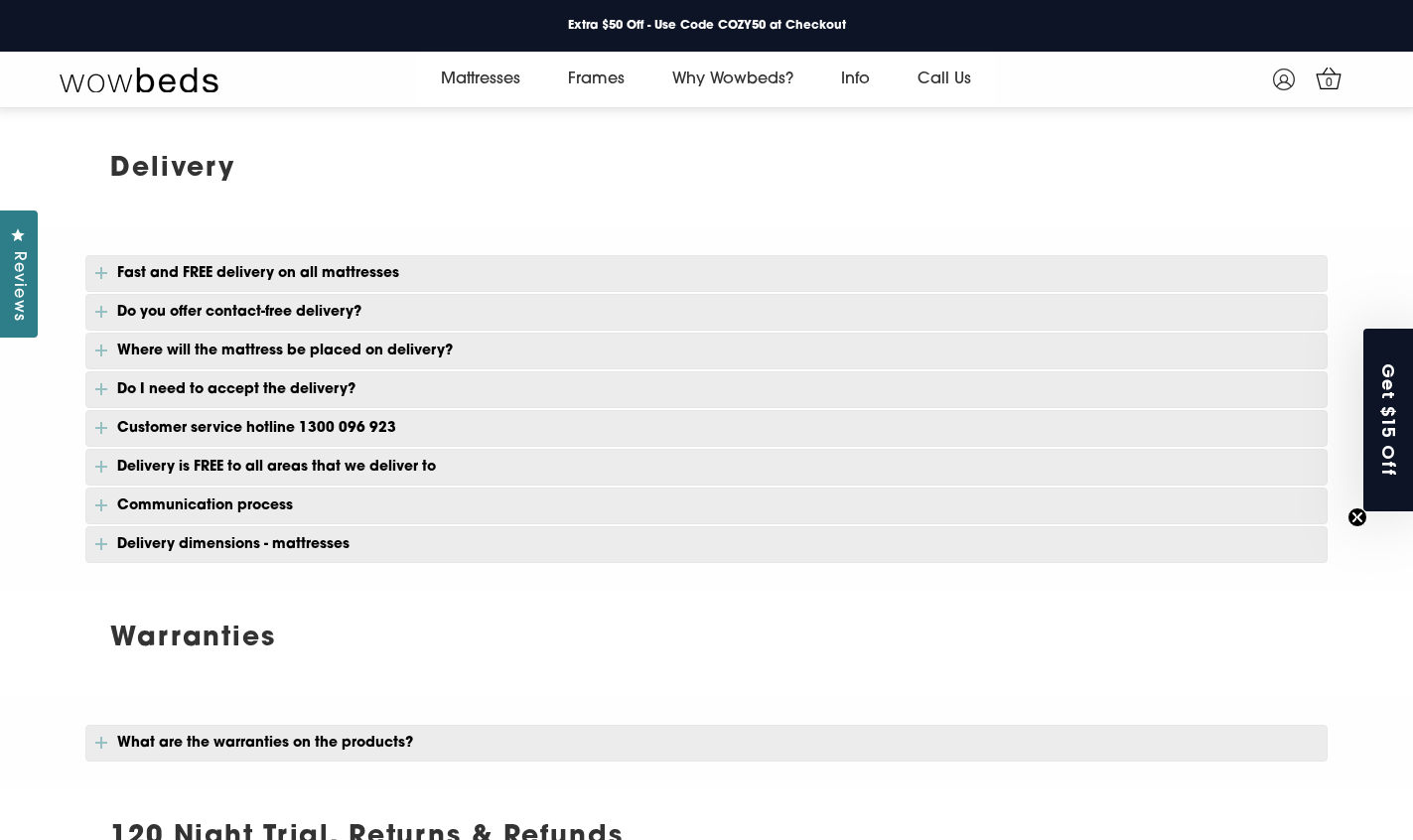 click on "Delivery dimensions - mattresses" at bounding box center [706, 544] 